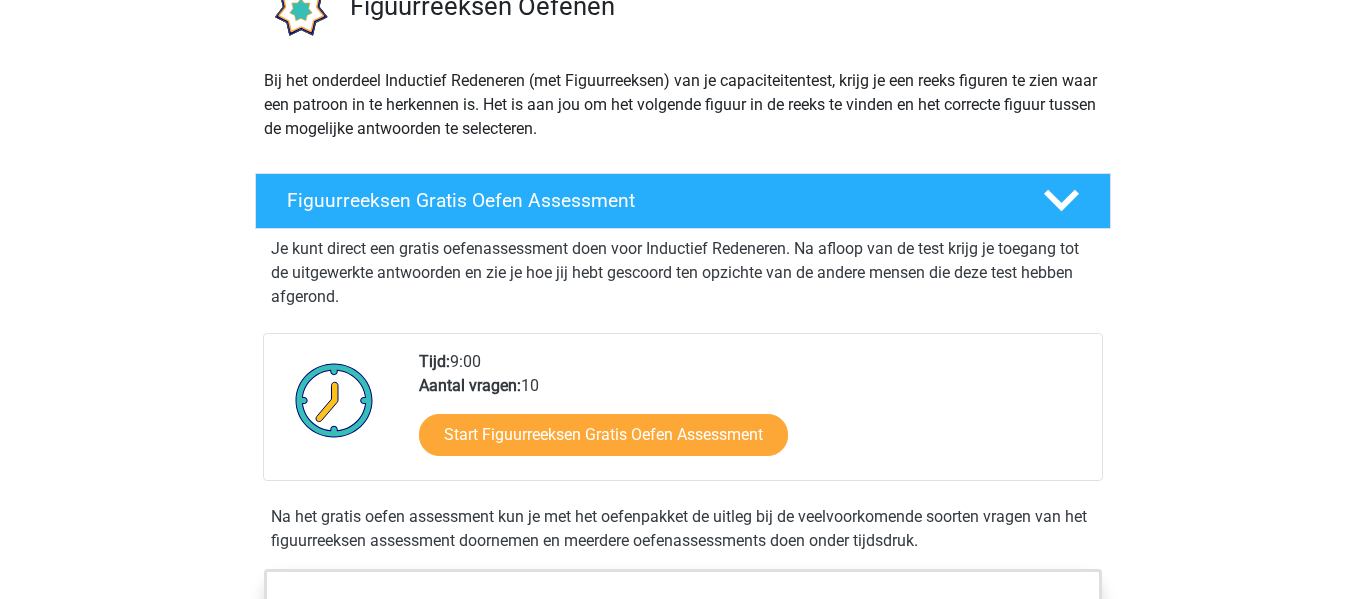 scroll, scrollTop: 193, scrollLeft: 0, axis: vertical 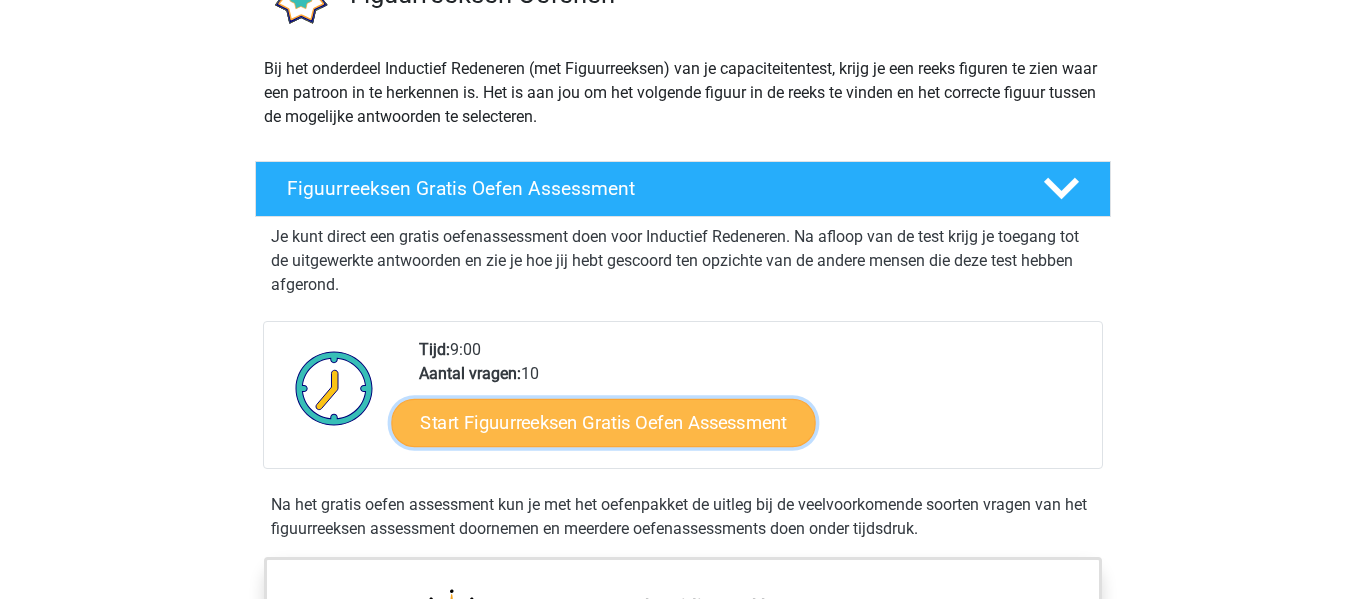 click on "Start Figuurreeksen
Gratis Oefen Assessment" at bounding box center [604, 422] 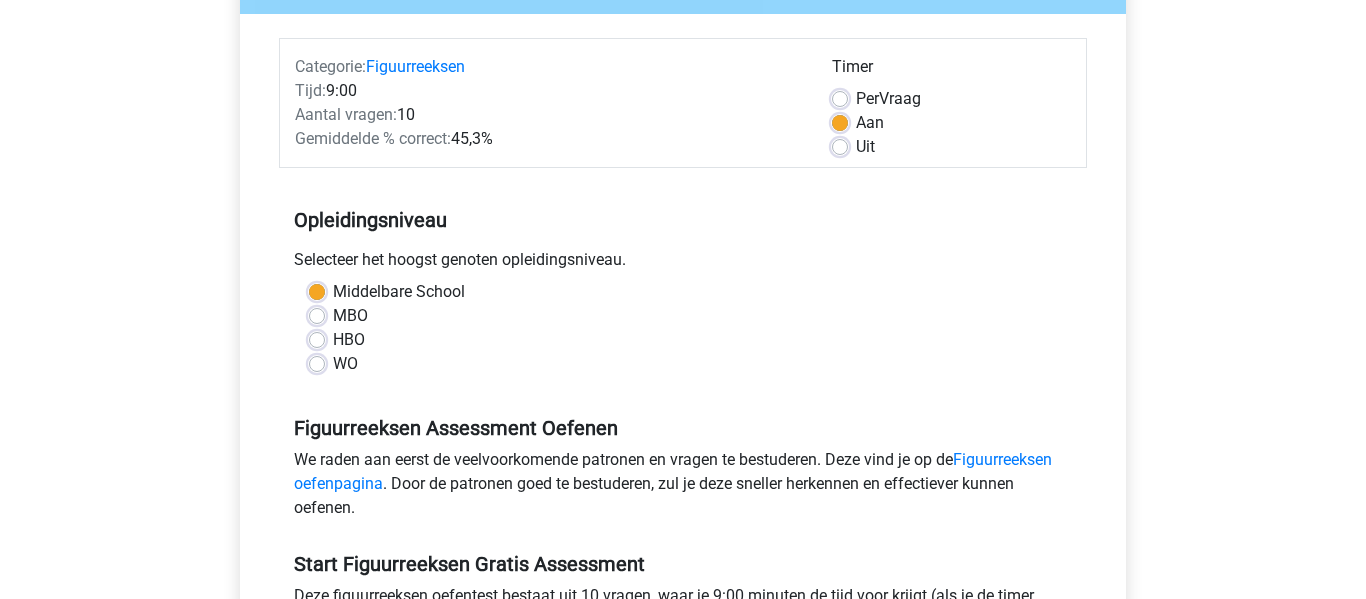 scroll, scrollTop: 223, scrollLeft: 0, axis: vertical 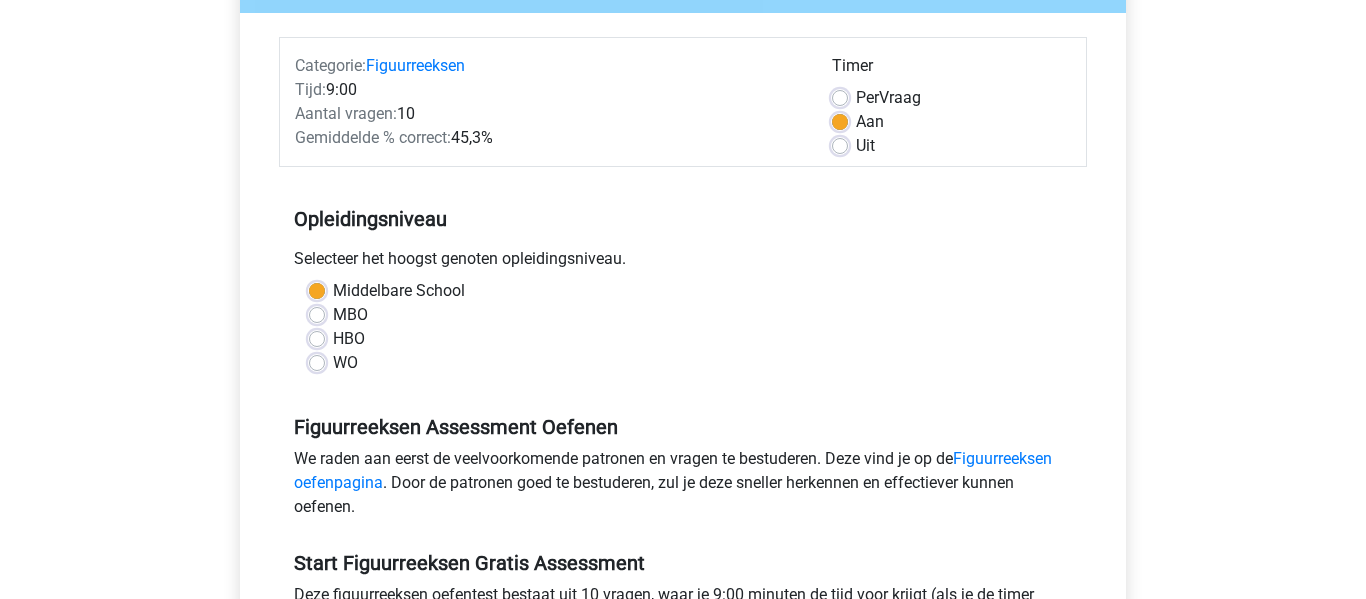 click on "MBO" at bounding box center [350, 315] 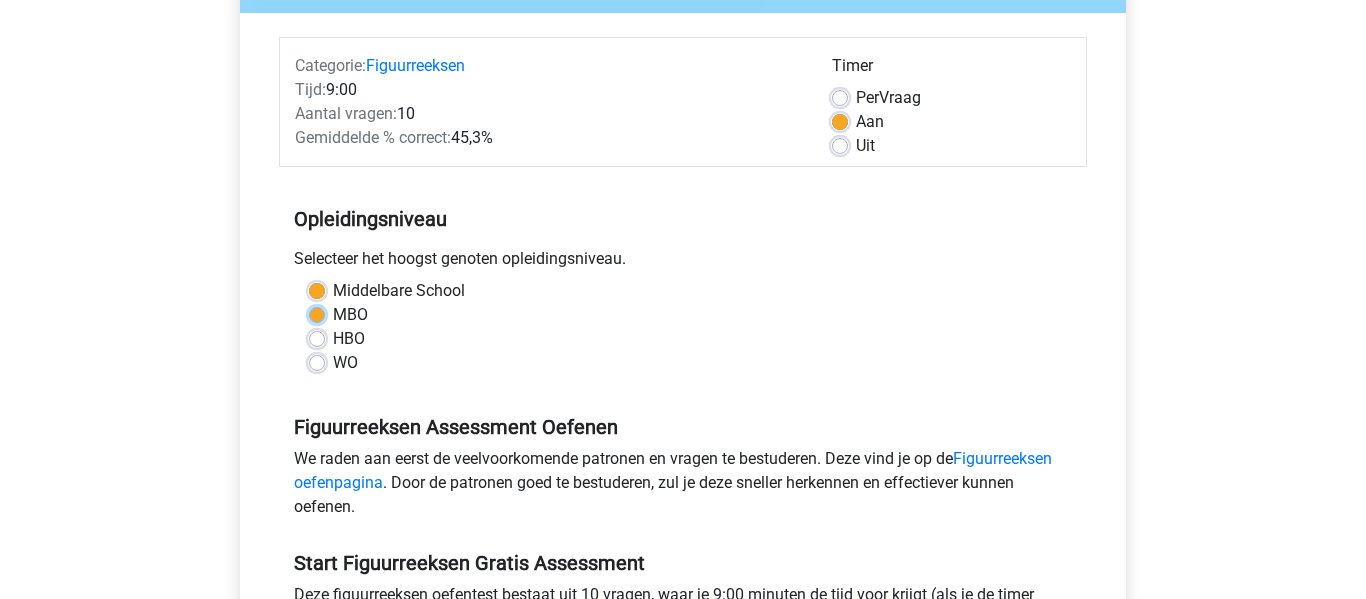 click on "MBO" at bounding box center [317, 313] 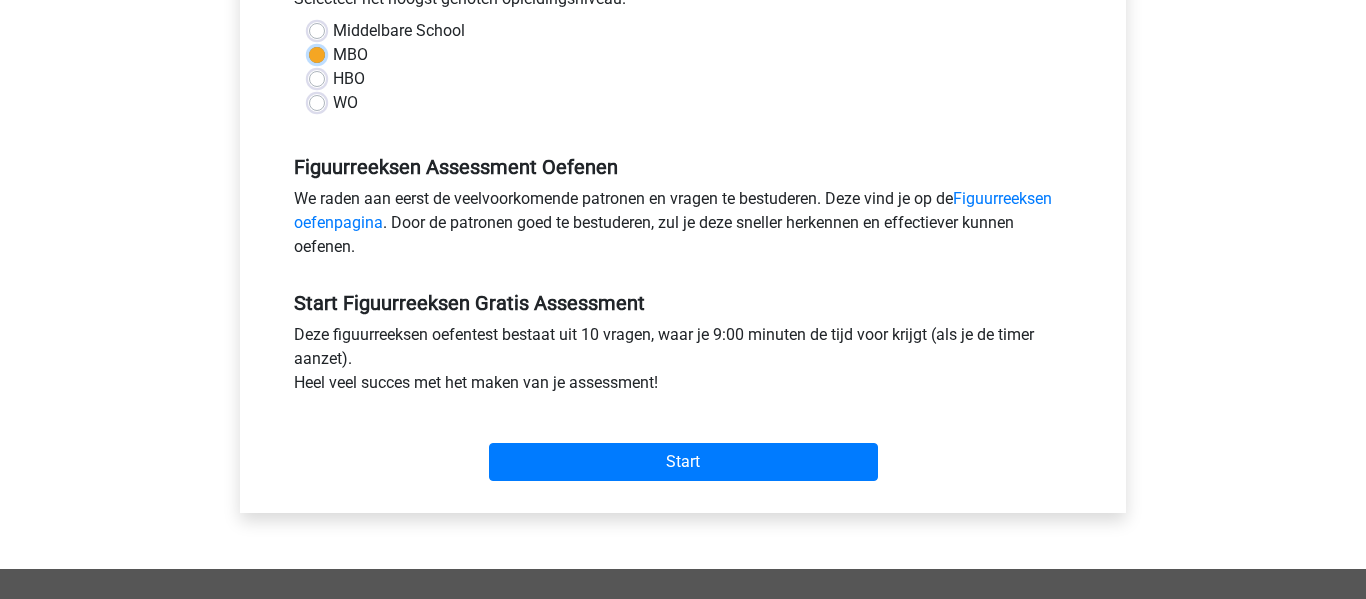 scroll, scrollTop: 492, scrollLeft: 0, axis: vertical 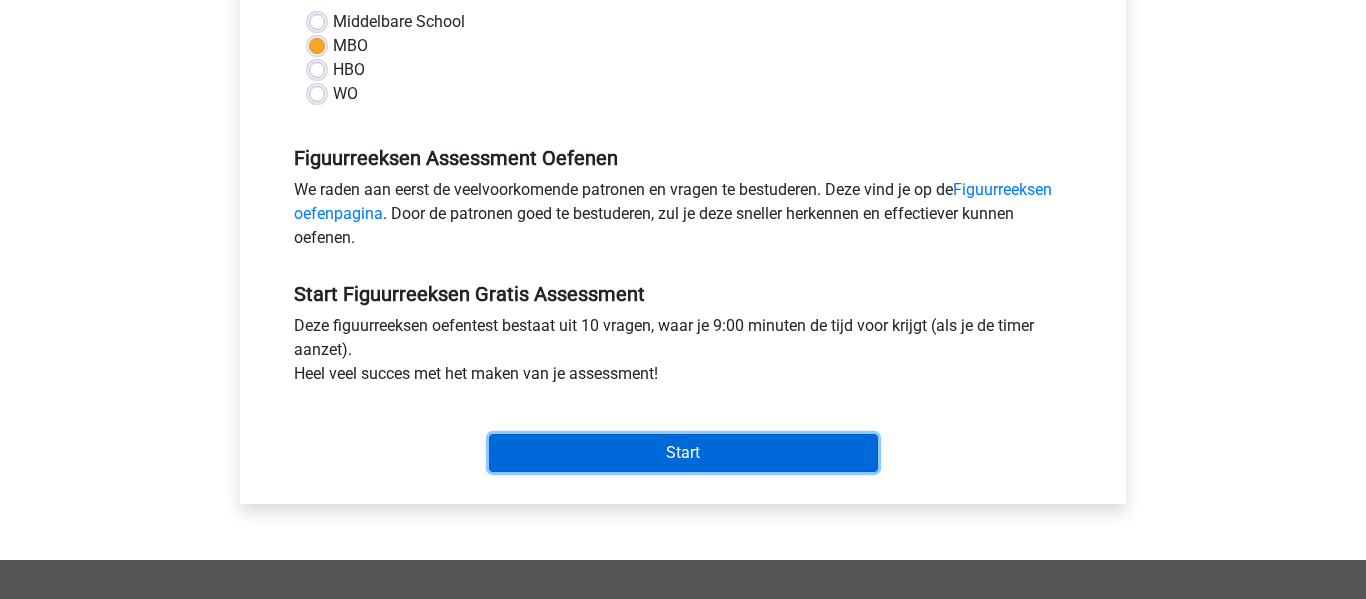 click on "Start" at bounding box center [683, 453] 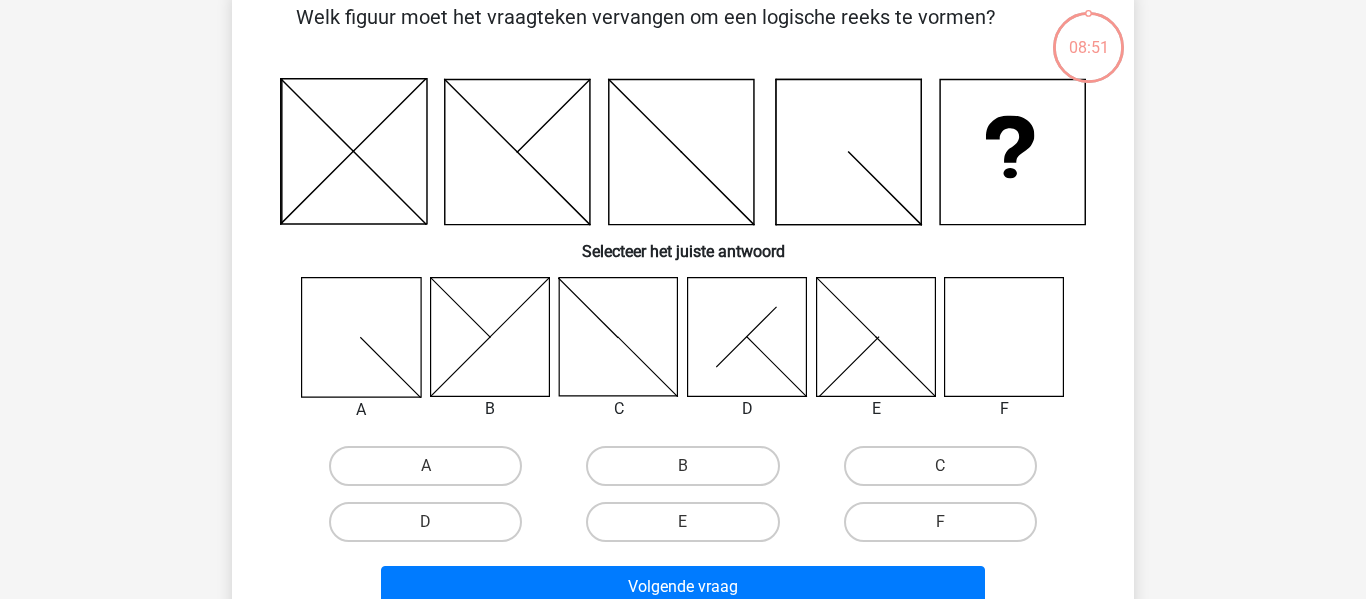 scroll, scrollTop: 114, scrollLeft: 0, axis: vertical 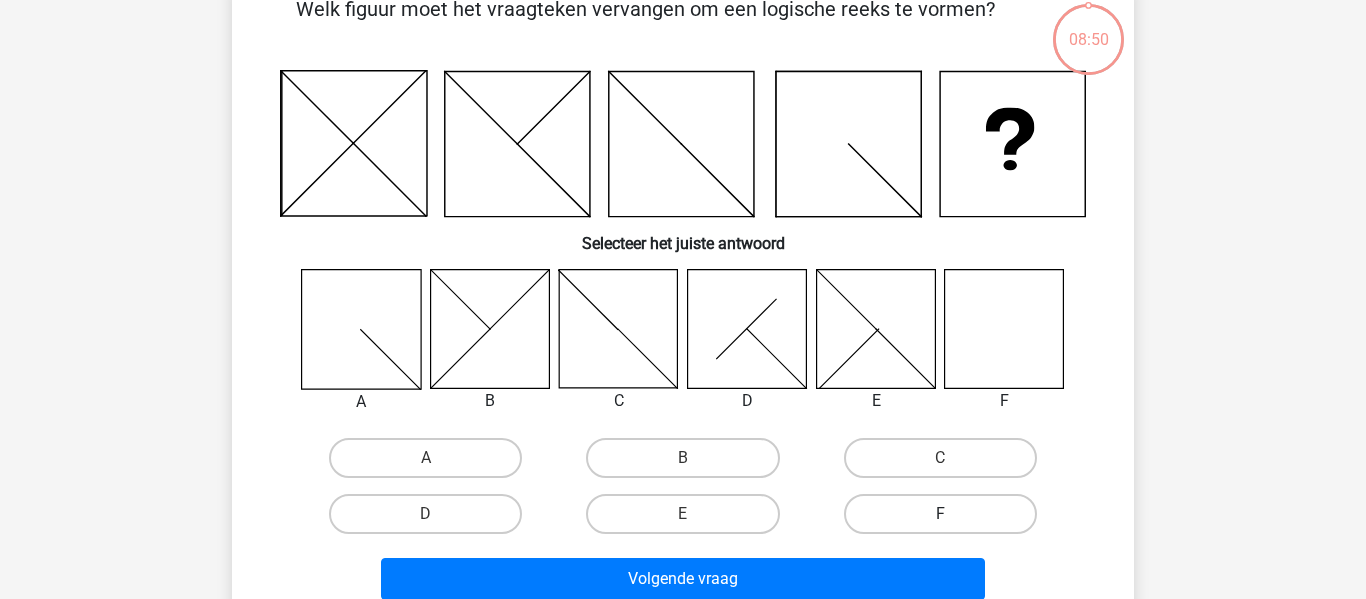 click on "F" at bounding box center [940, 514] 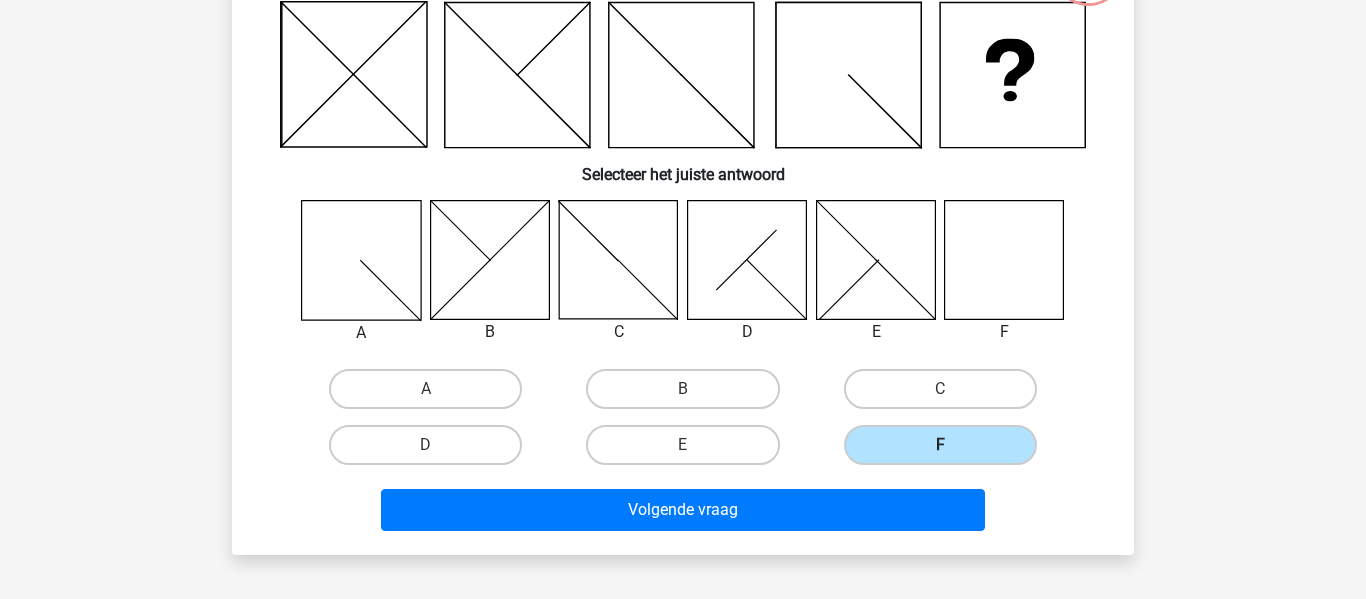 scroll, scrollTop: 190, scrollLeft: 0, axis: vertical 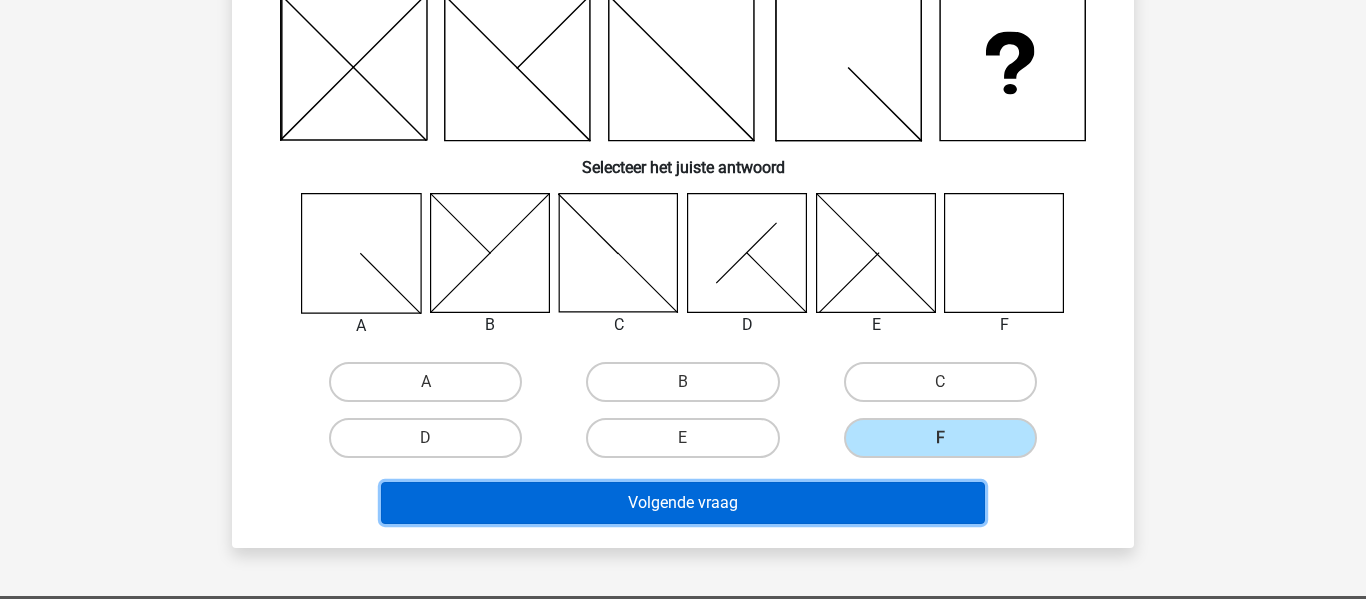 click on "Volgende vraag" at bounding box center [683, 503] 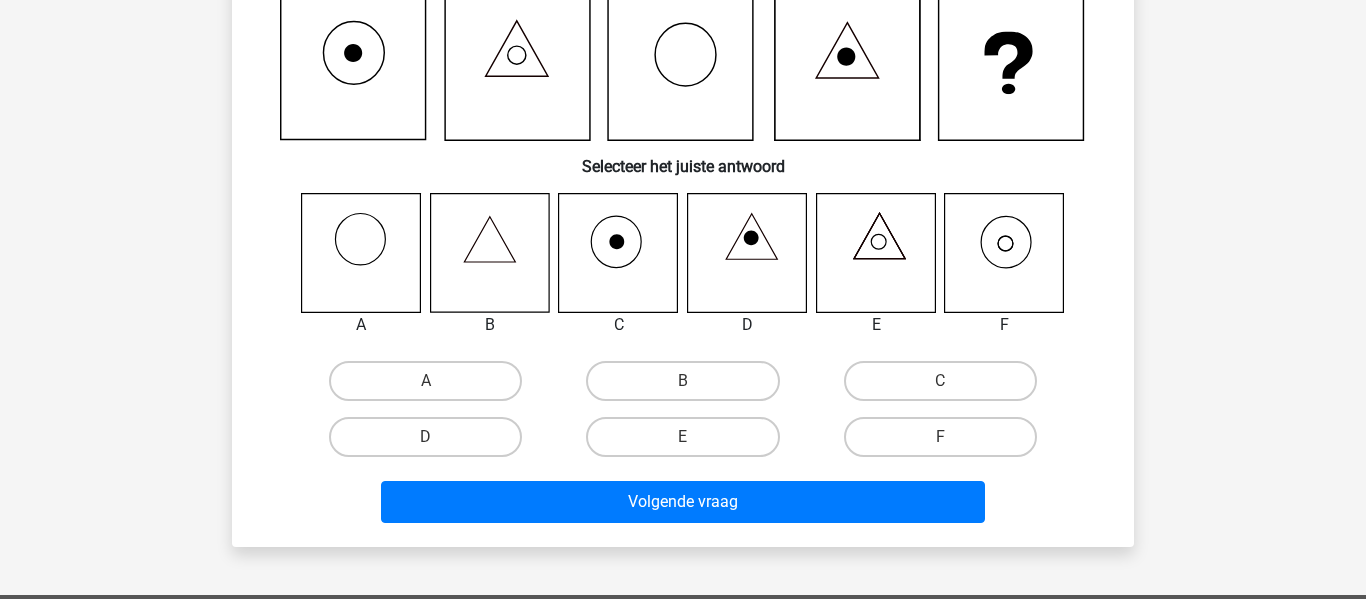 scroll, scrollTop: 92, scrollLeft: 0, axis: vertical 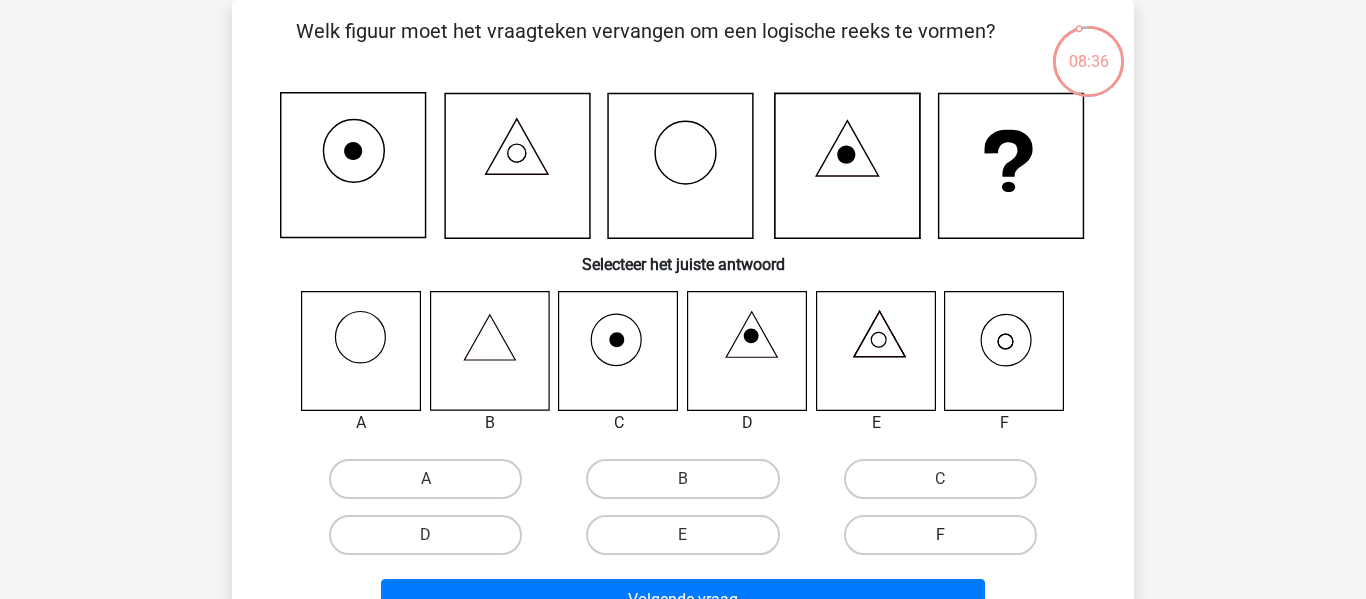 click on "F" at bounding box center [940, 535] 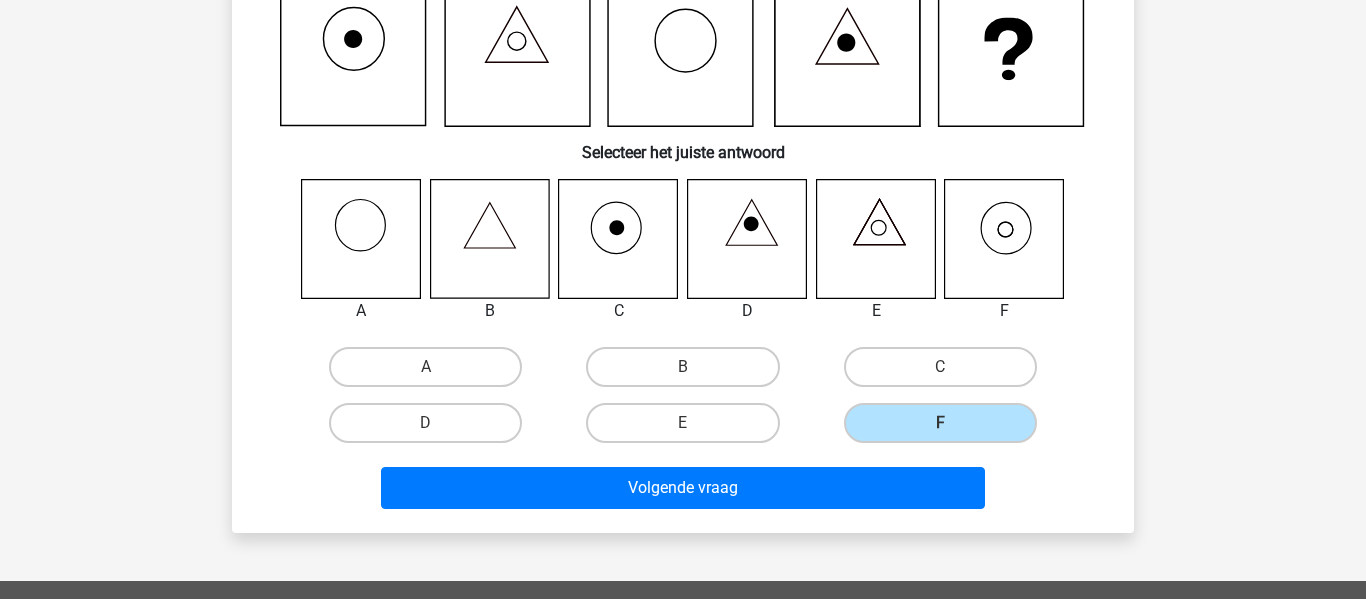scroll, scrollTop: 208, scrollLeft: 0, axis: vertical 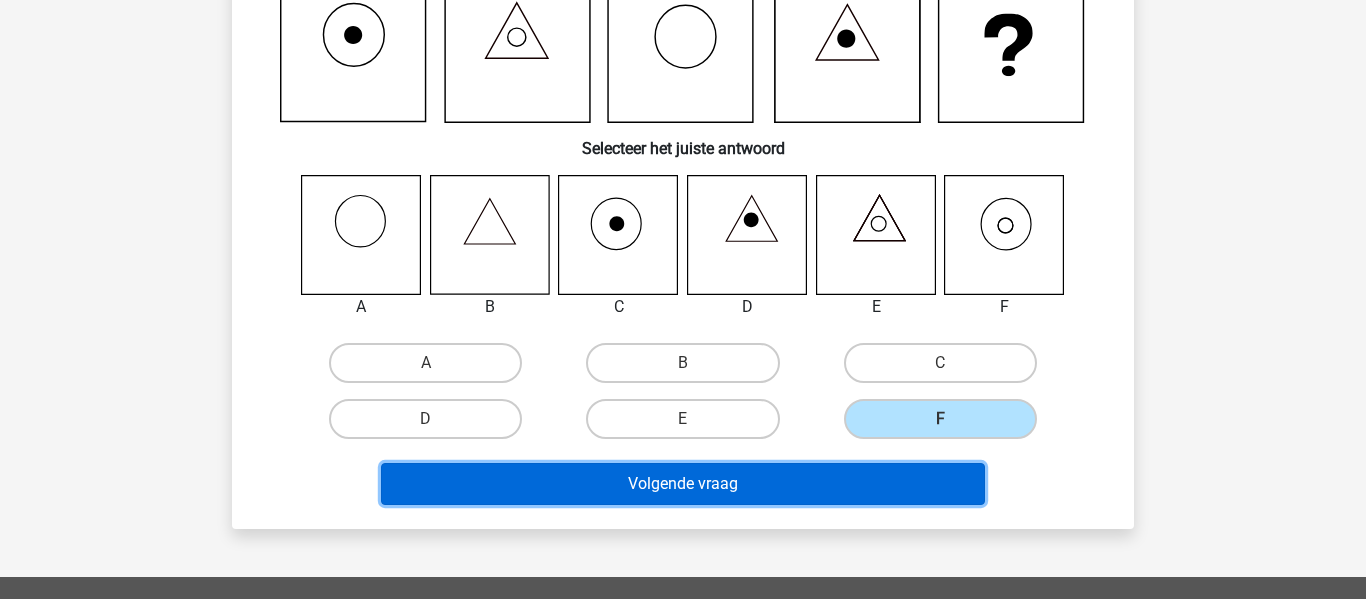click on "Volgende vraag" at bounding box center [683, 484] 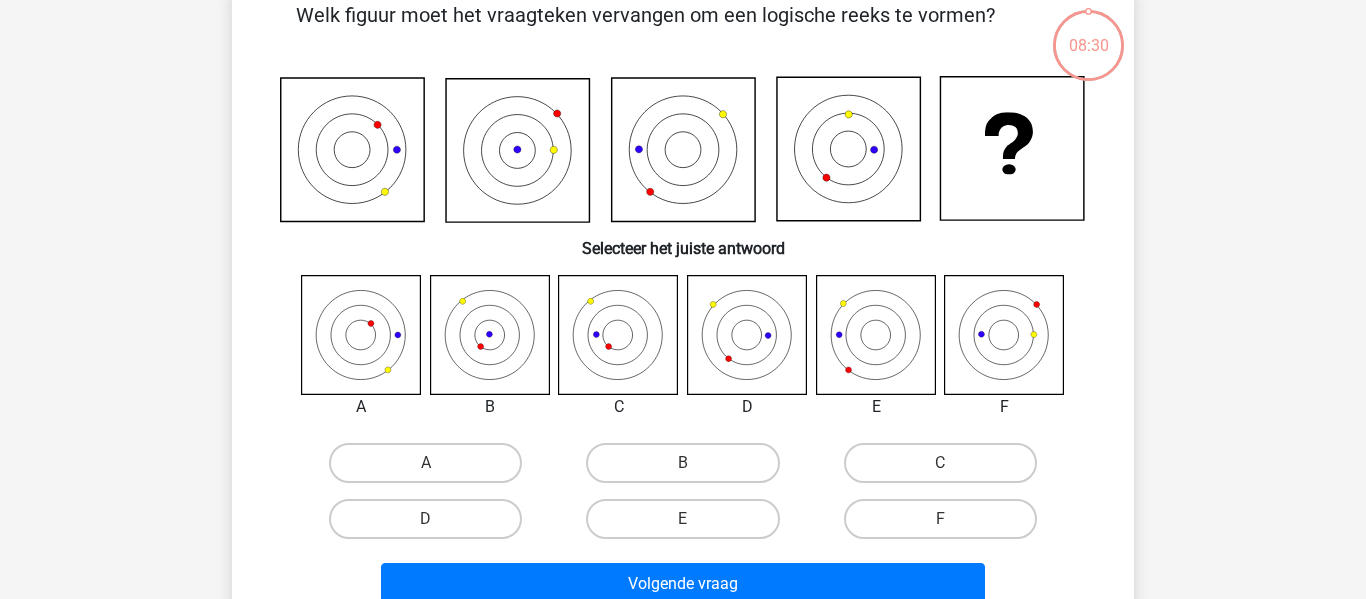 scroll, scrollTop: 92, scrollLeft: 0, axis: vertical 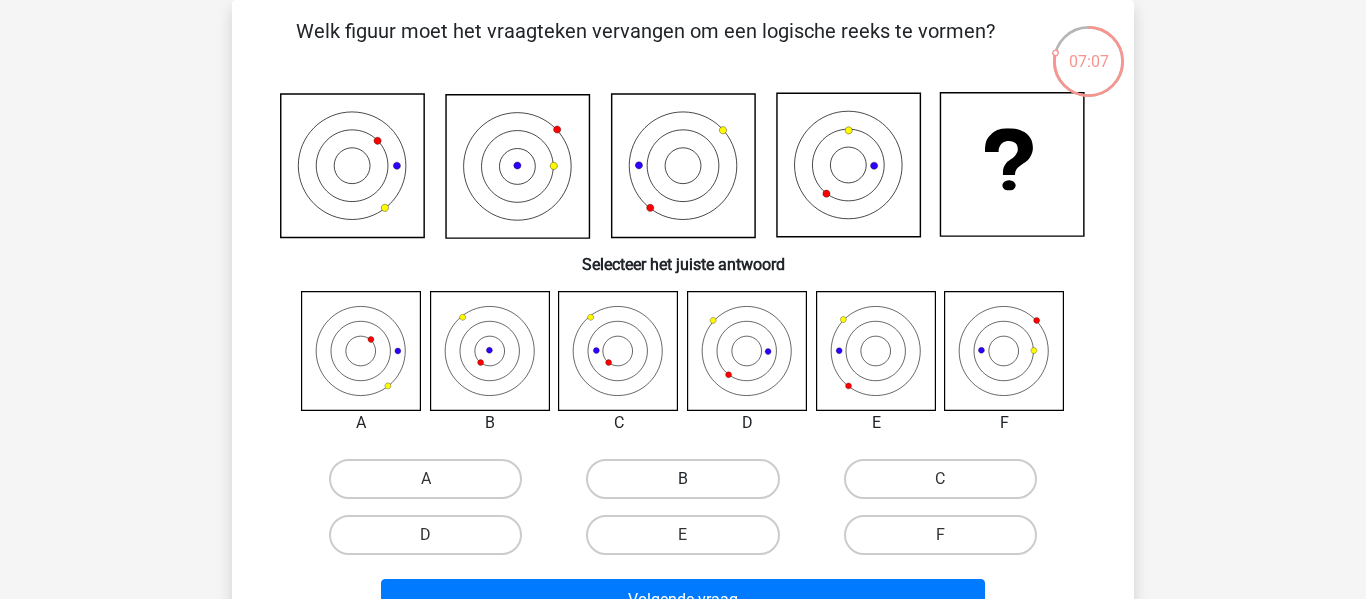 click on "B" at bounding box center [682, 479] 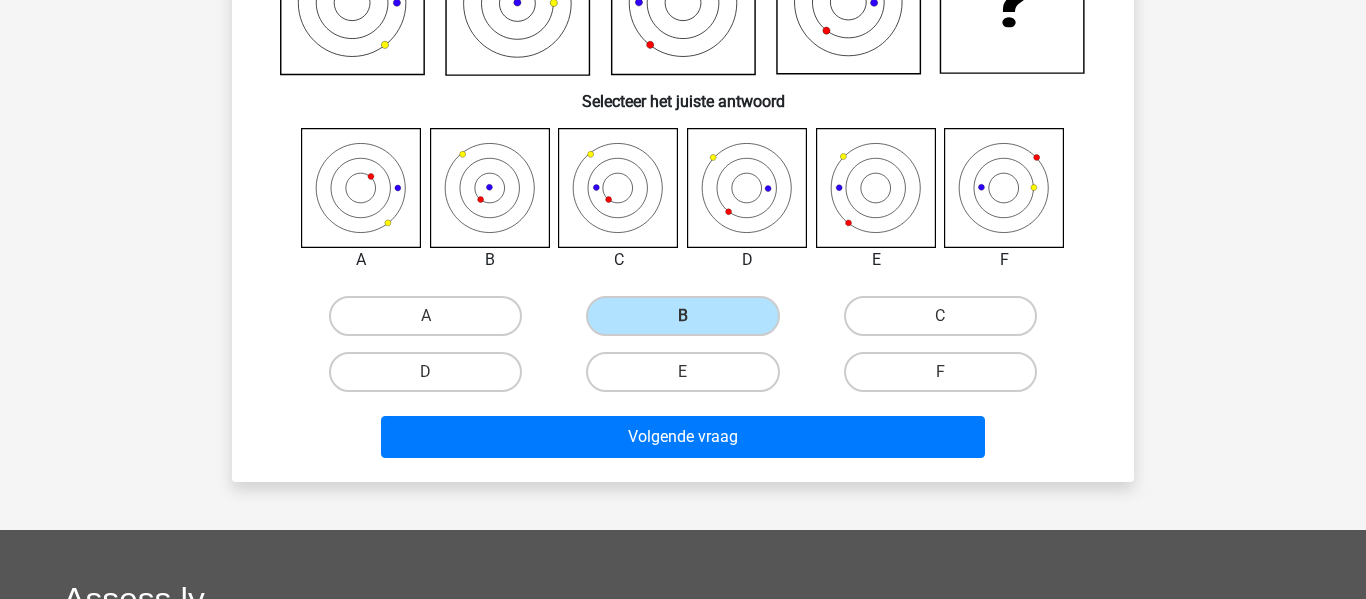 scroll, scrollTop: 256, scrollLeft: 0, axis: vertical 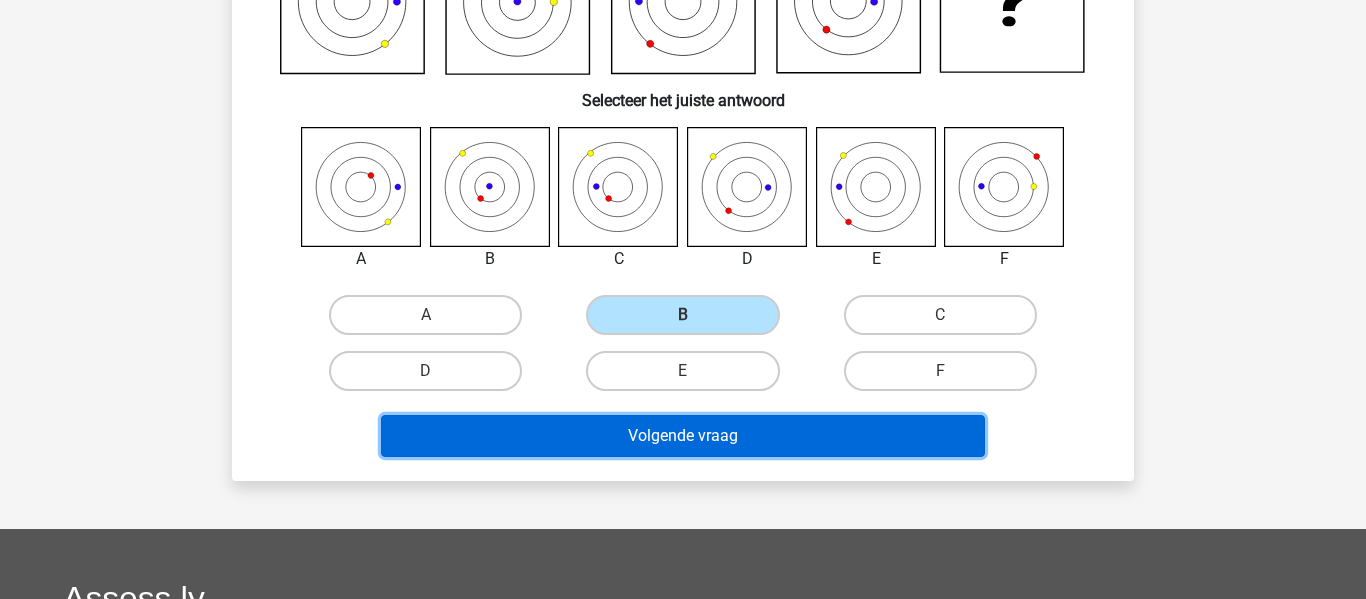 click on "Volgende vraag" at bounding box center [683, 436] 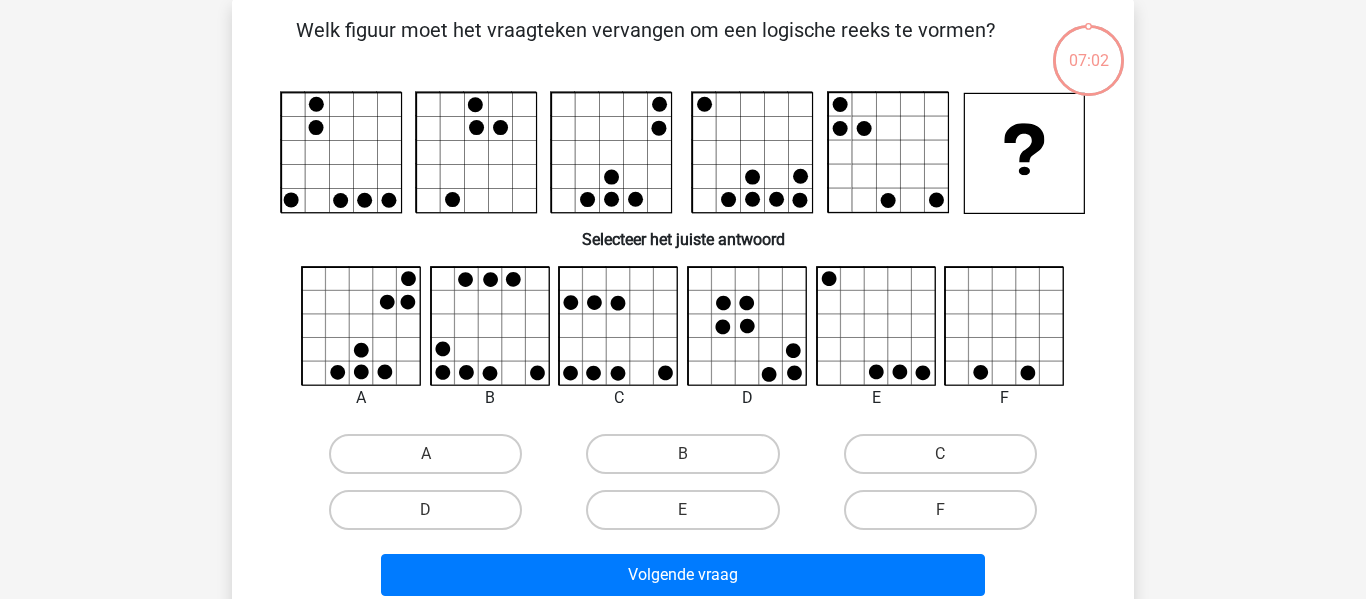 scroll, scrollTop: 92, scrollLeft: 0, axis: vertical 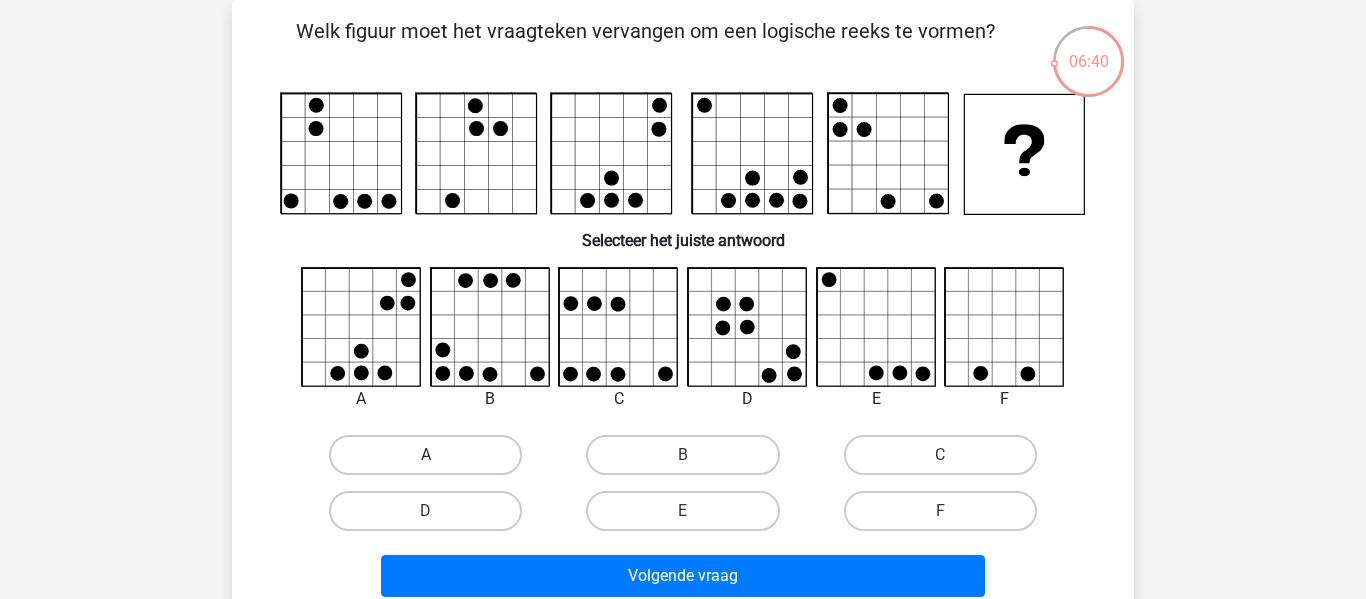 click on "A" at bounding box center [425, 455] 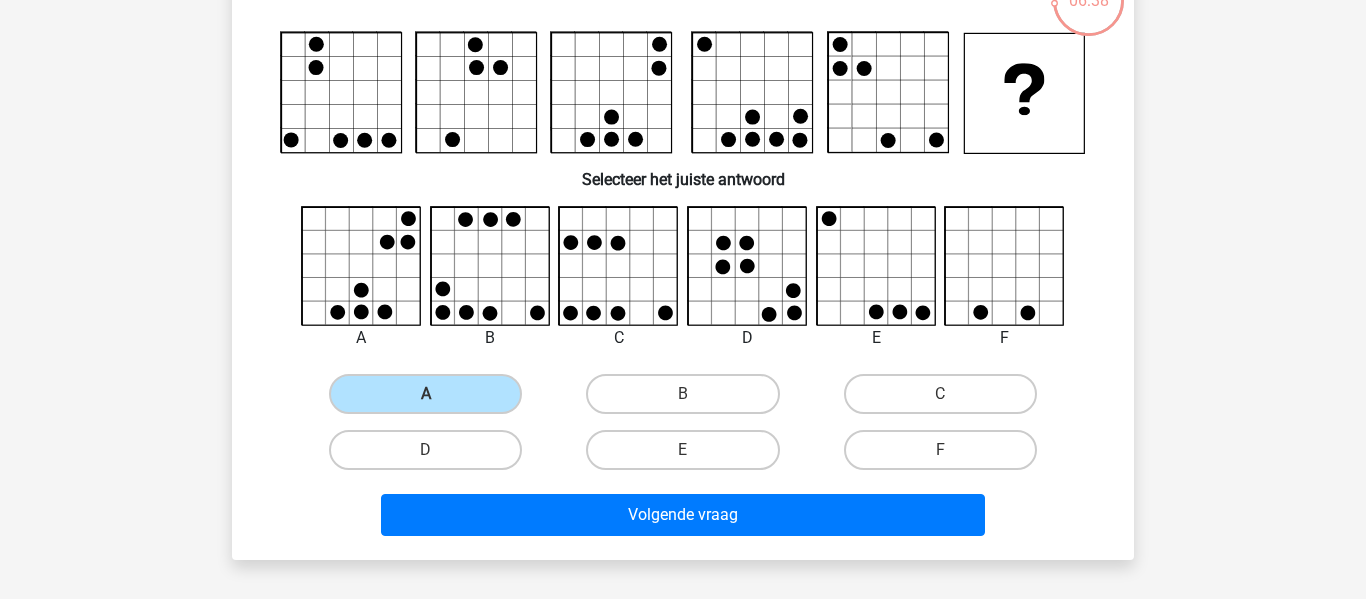 scroll, scrollTop: 162, scrollLeft: 0, axis: vertical 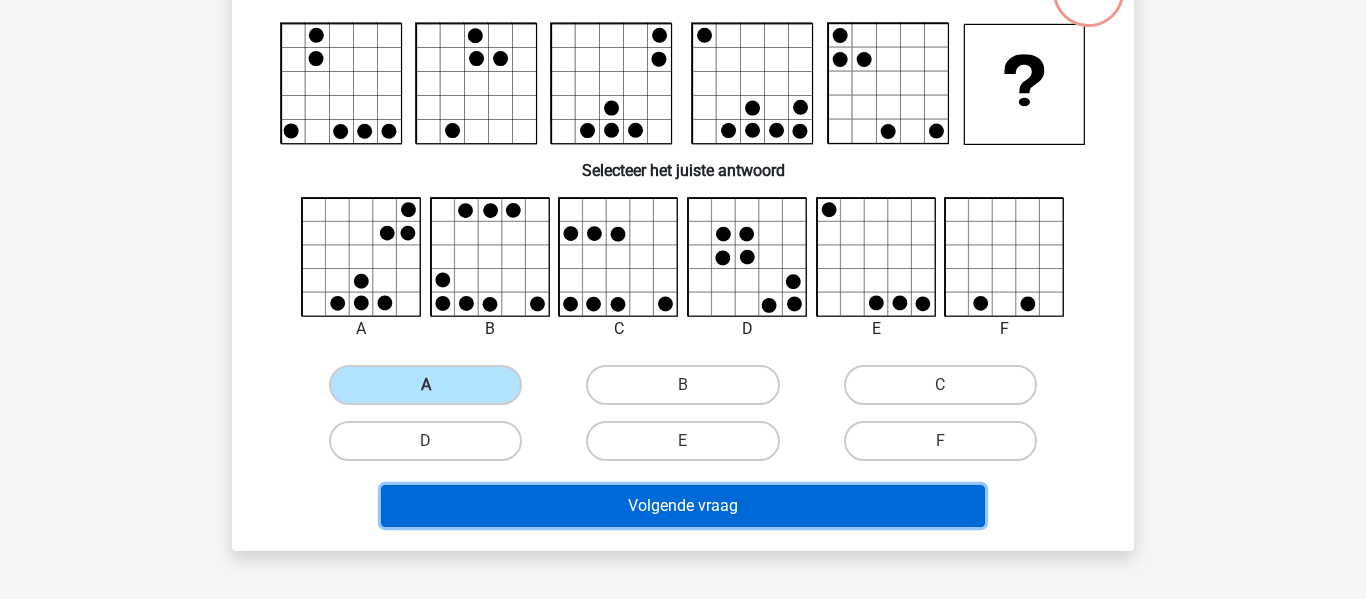 click on "Volgende vraag" at bounding box center [683, 506] 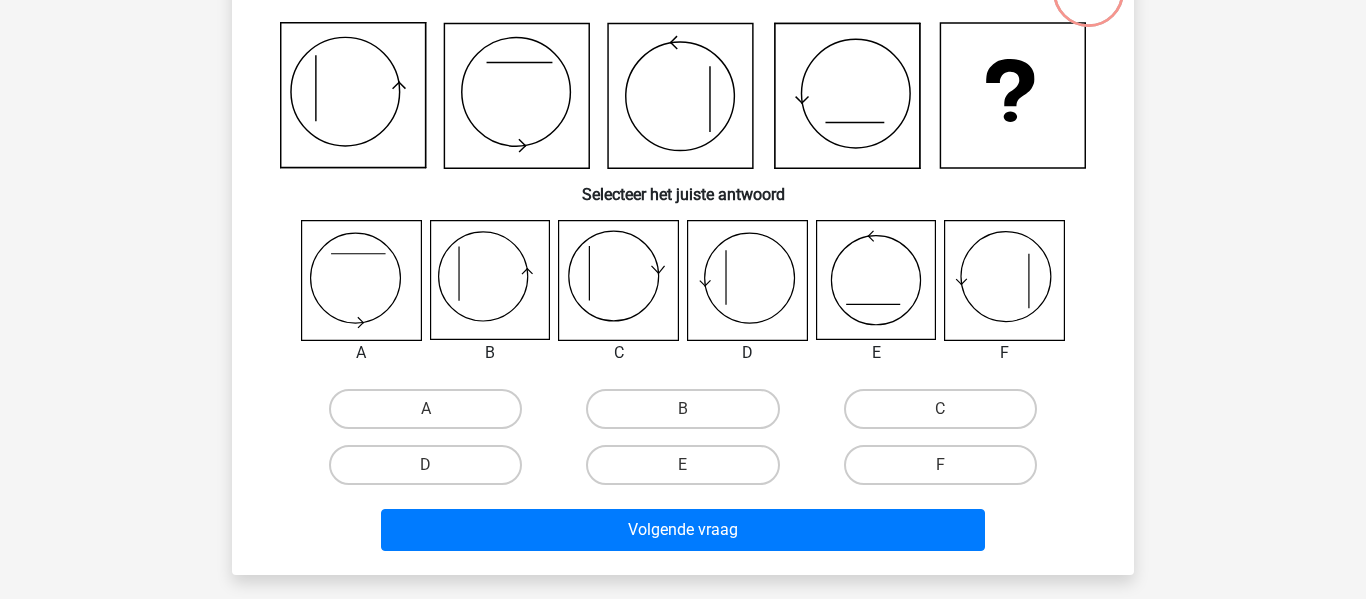 scroll, scrollTop: 92, scrollLeft: 0, axis: vertical 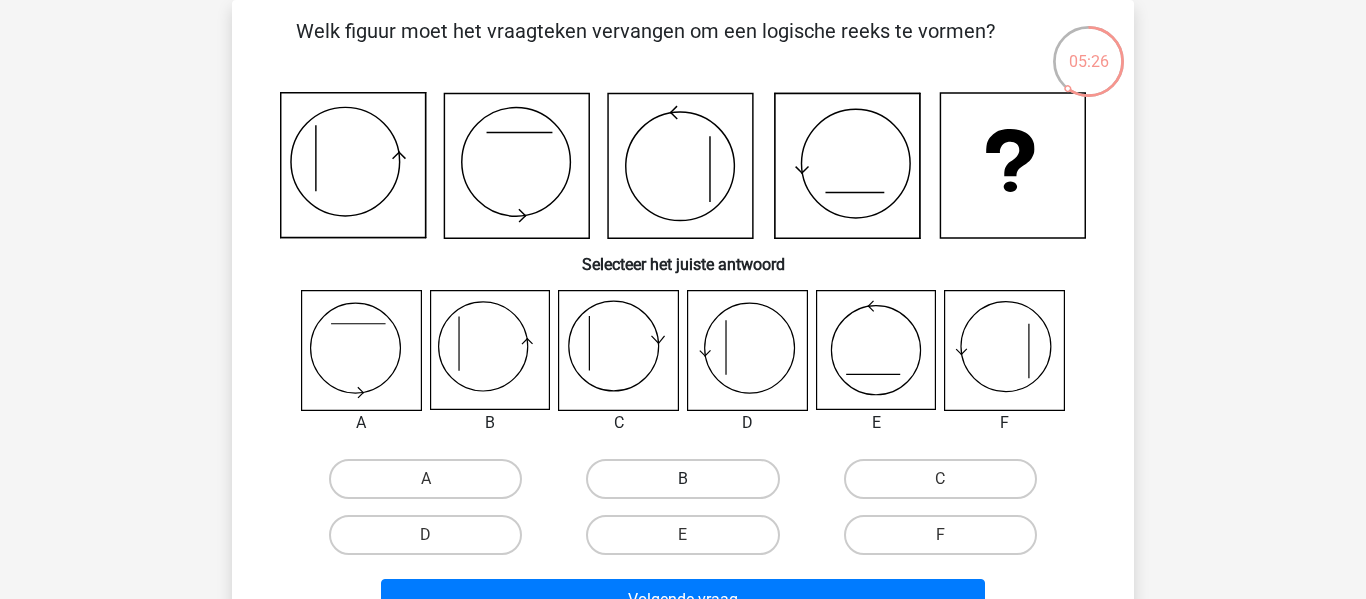 click on "B" at bounding box center [682, 479] 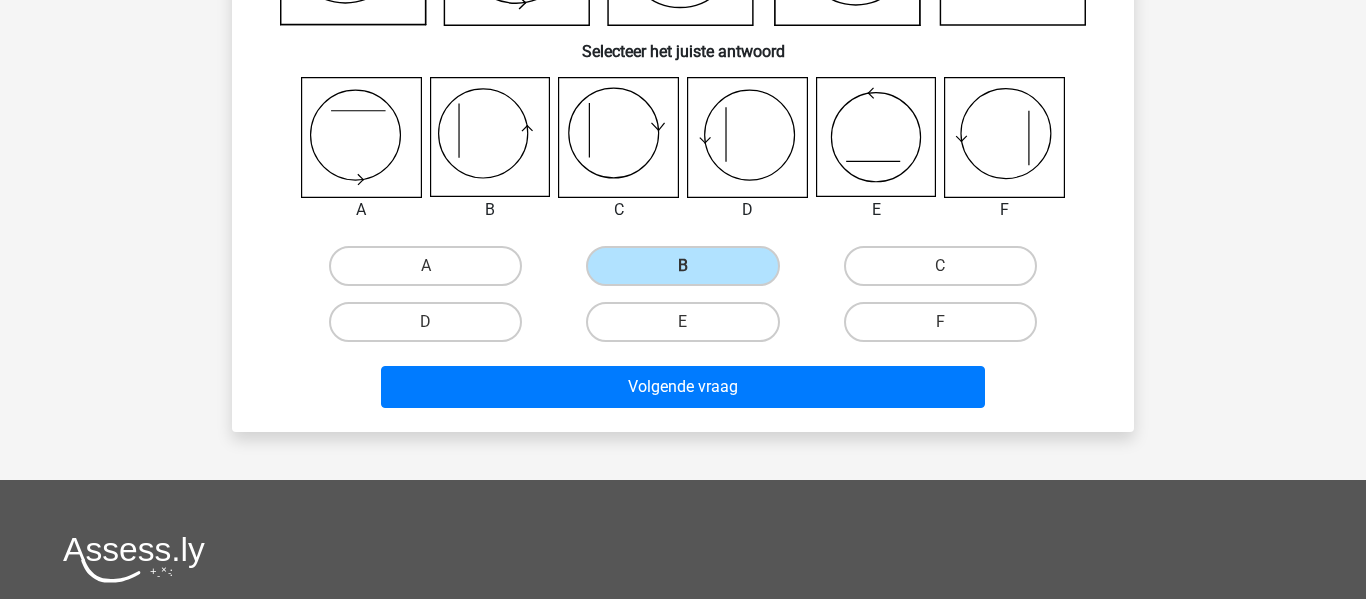 scroll, scrollTop: 311, scrollLeft: 0, axis: vertical 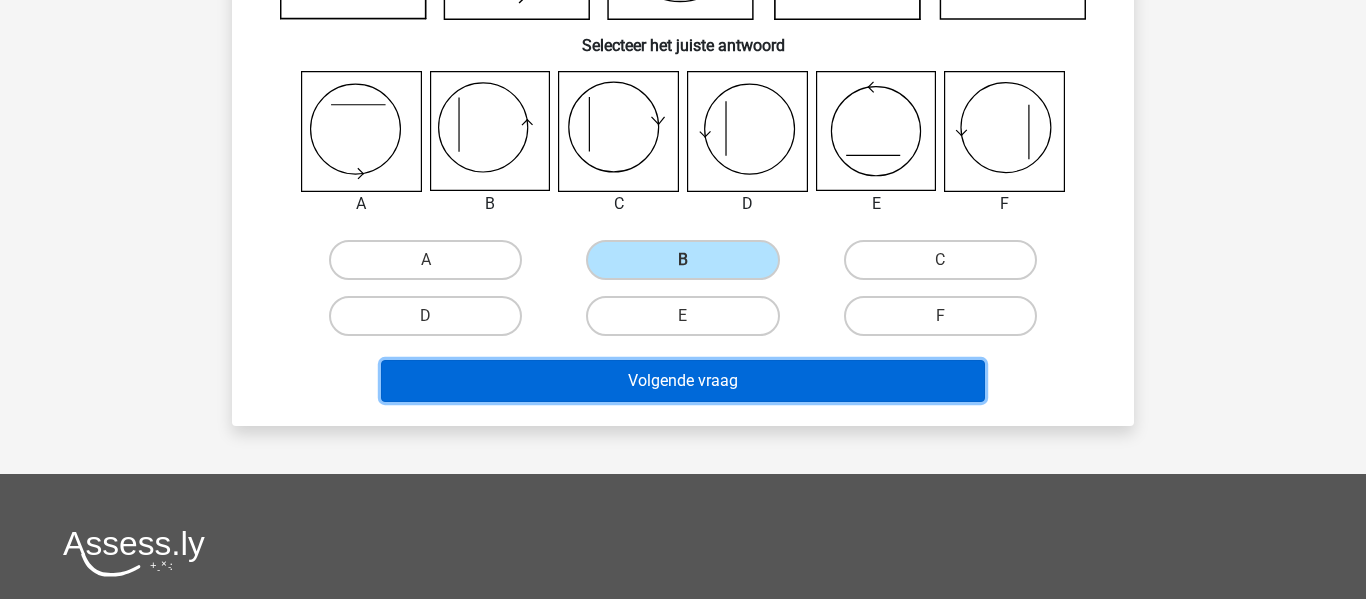 click on "Volgende vraag" at bounding box center (683, 381) 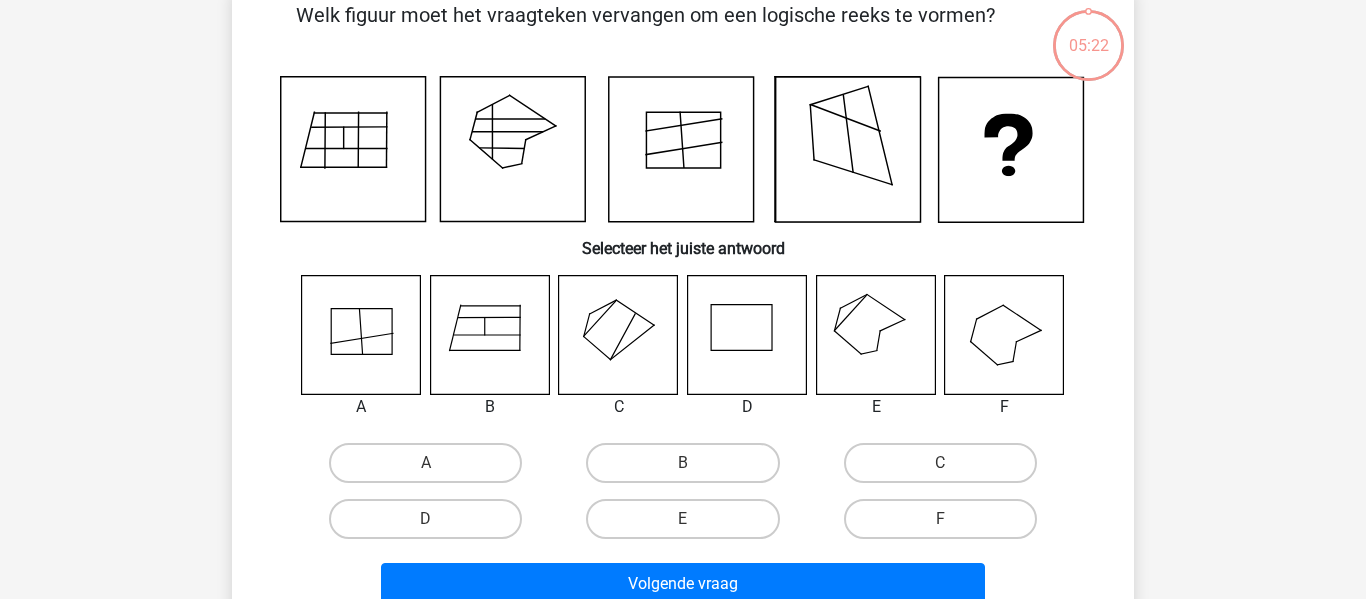 scroll, scrollTop: 92, scrollLeft: 0, axis: vertical 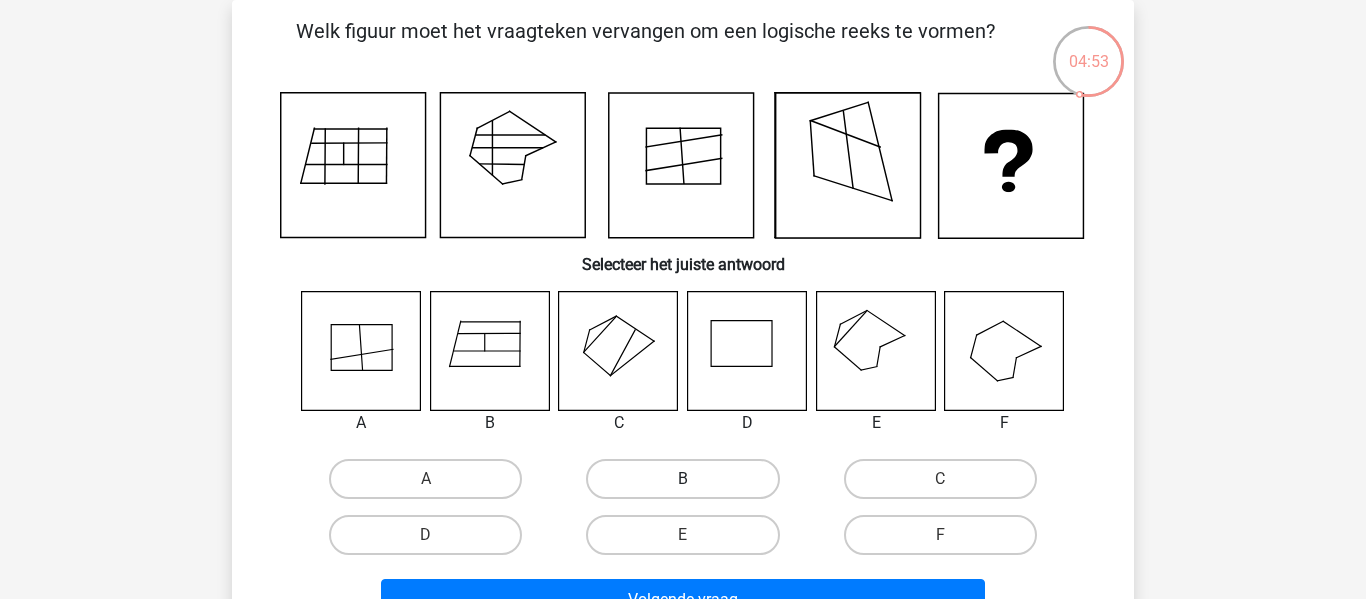click on "B" at bounding box center (682, 479) 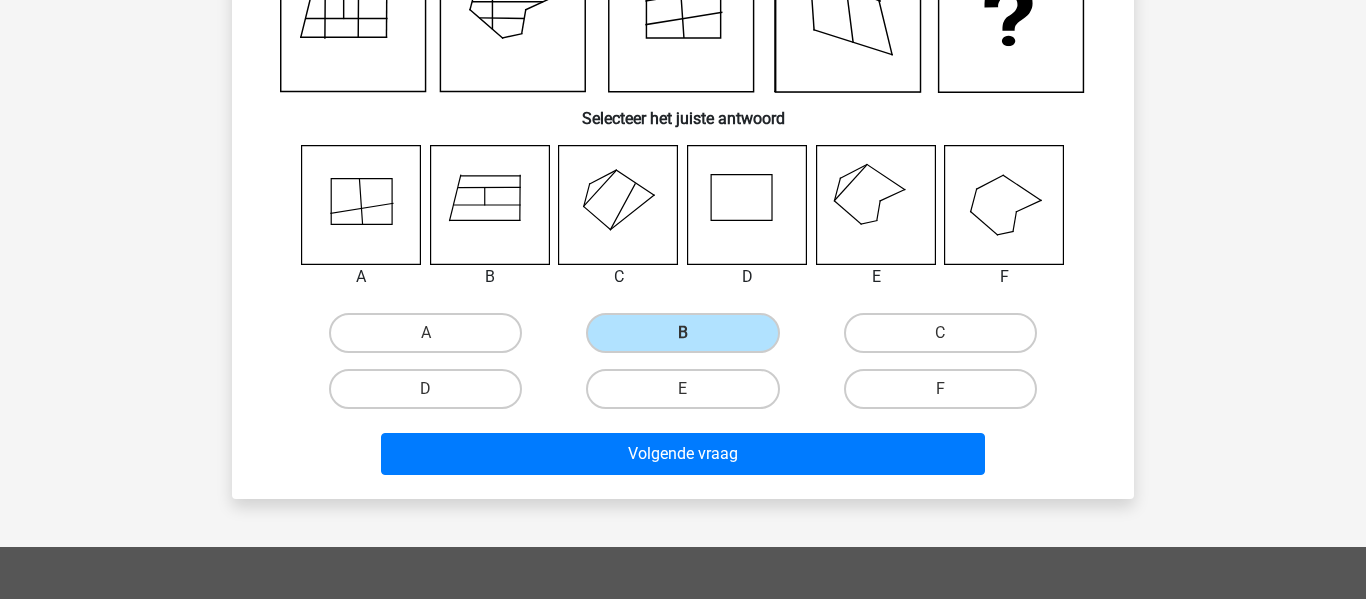 scroll, scrollTop: 248, scrollLeft: 0, axis: vertical 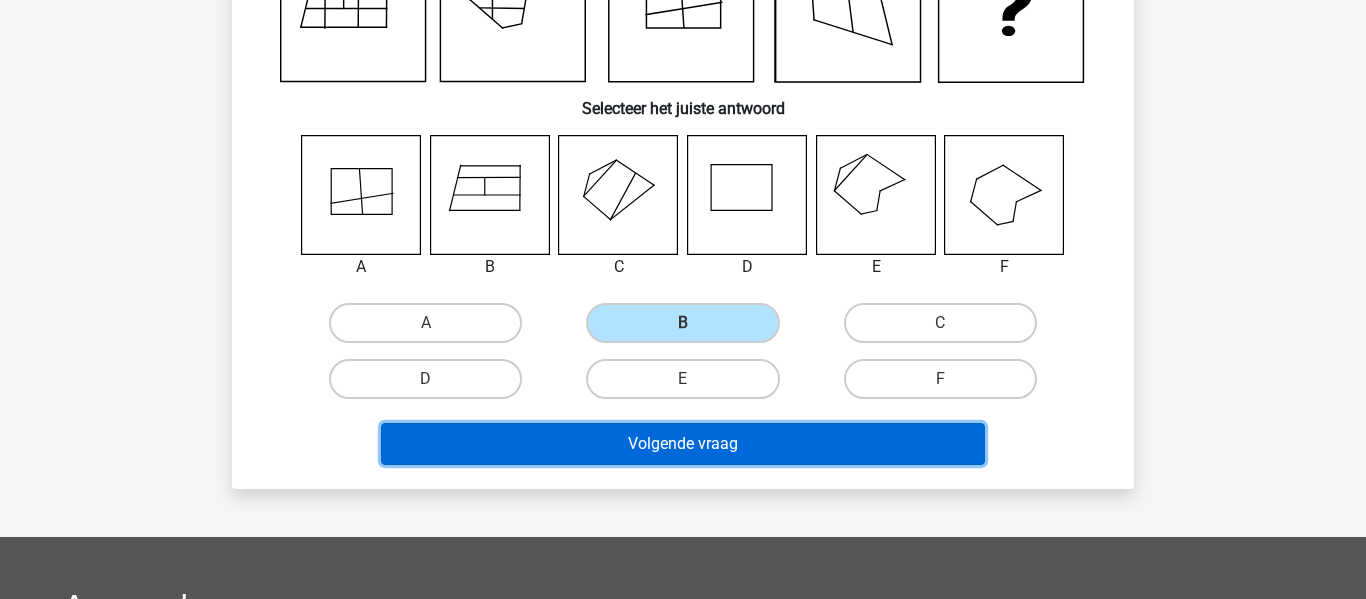 click on "Volgende vraag" at bounding box center (683, 444) 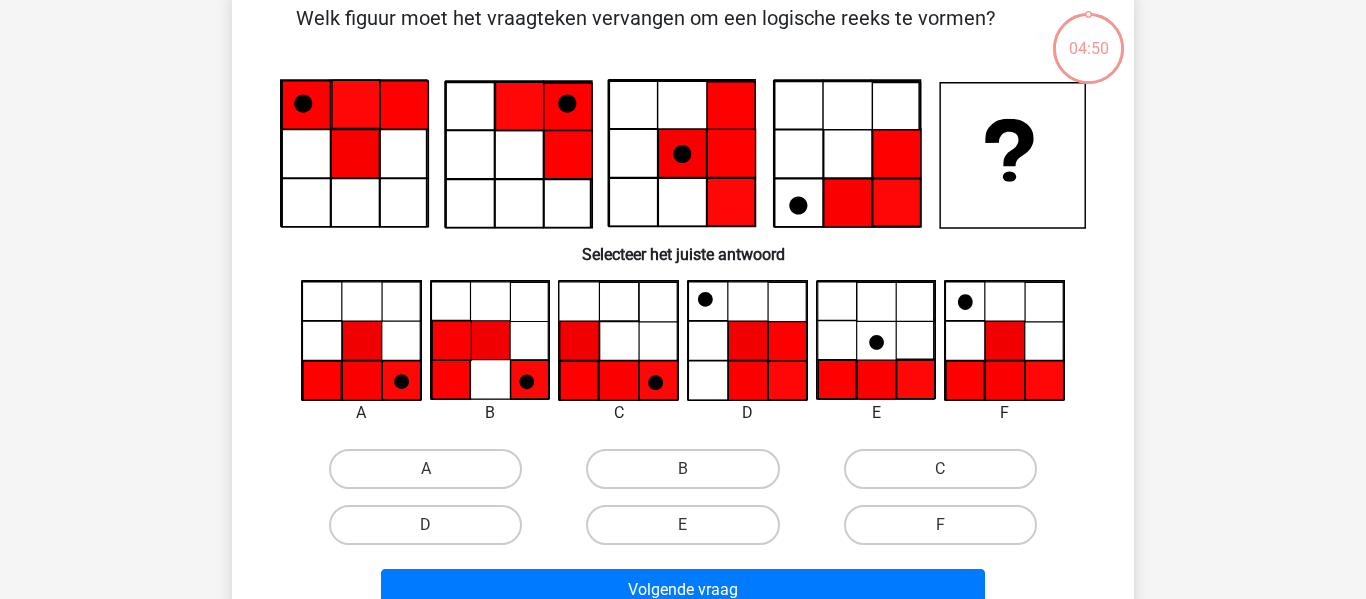 scroll, scrollTop: 92, scrollLeft: 0, axis: vertical 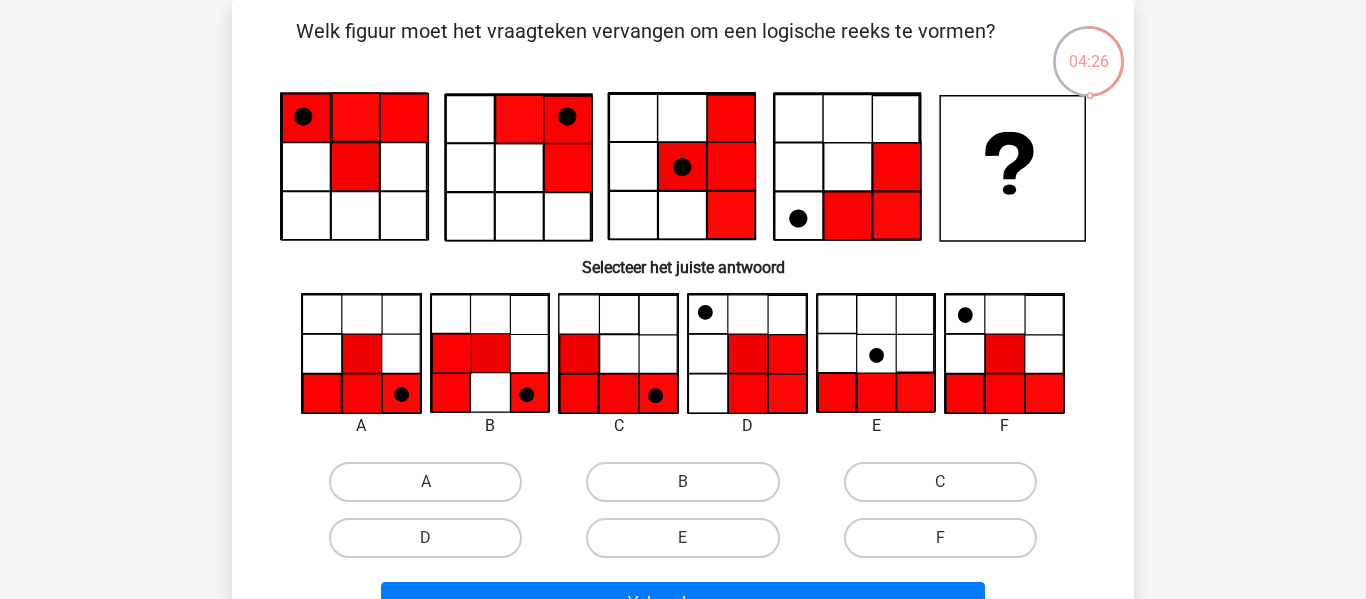 click 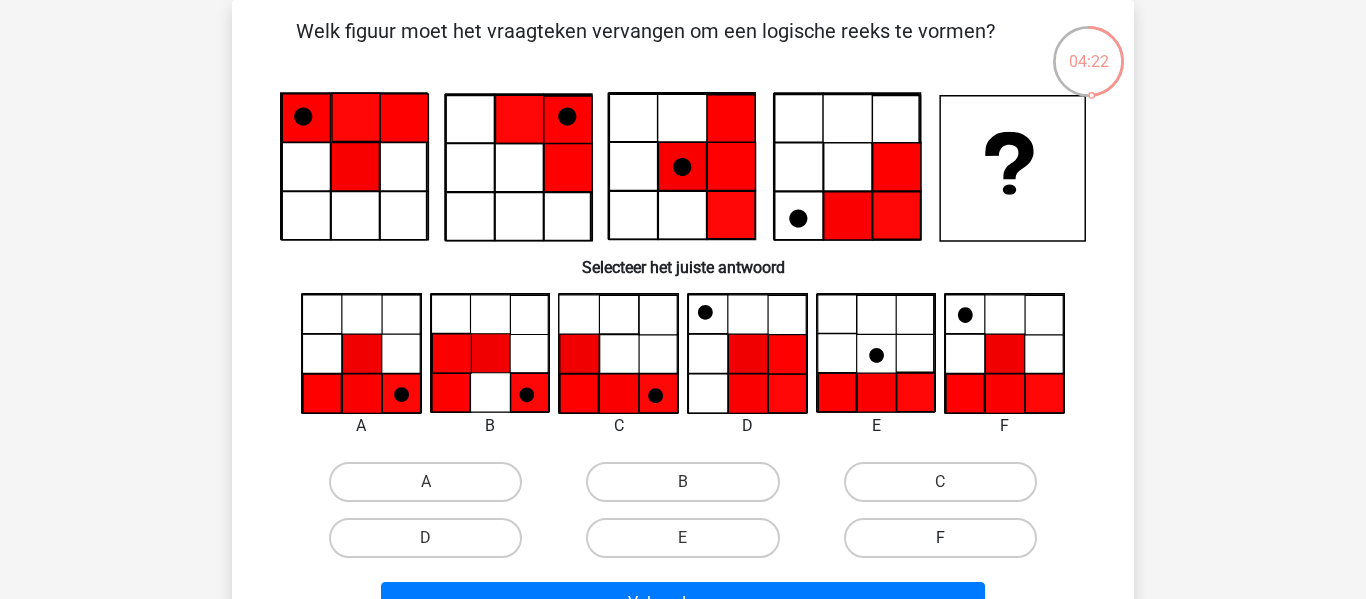 click on "F" at bounding box center (940, 538) 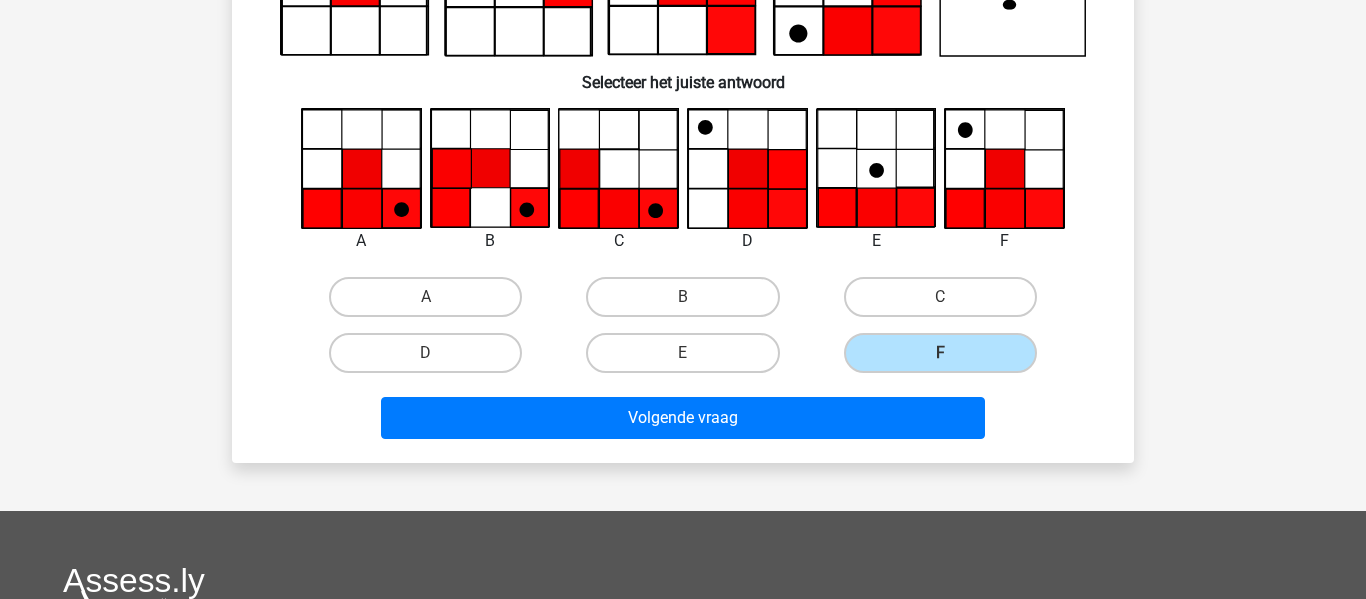 scroll, scrollTop: 290, scrollLeft: 0, axis: vertical 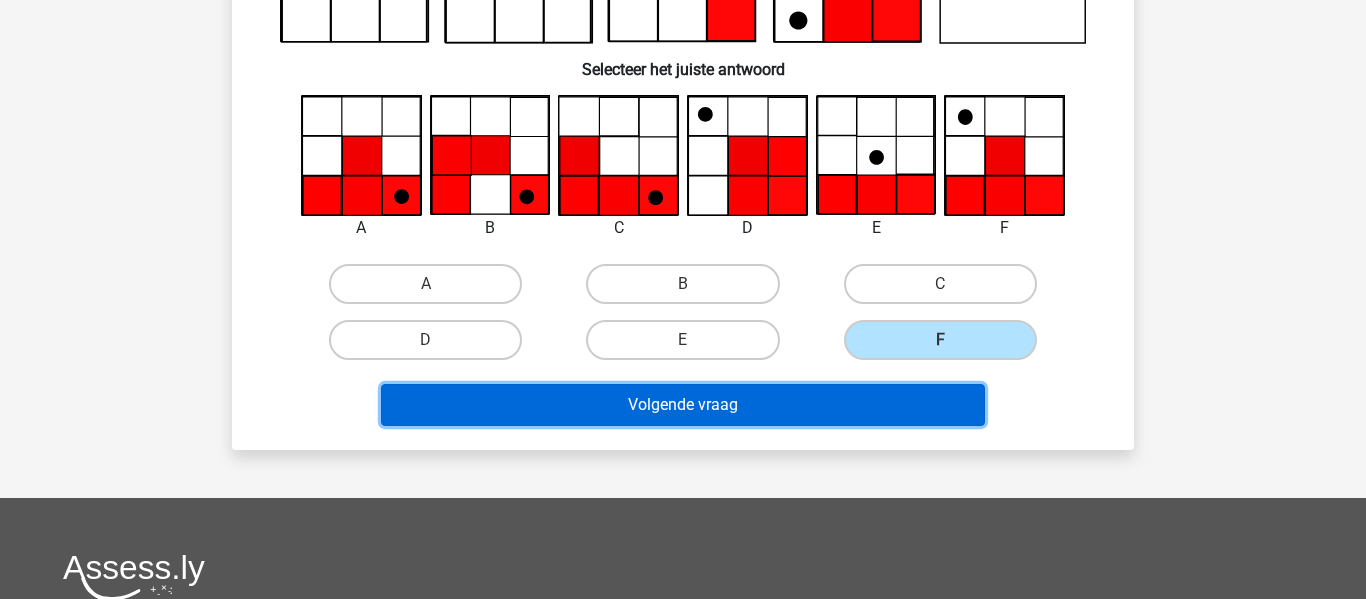 click on "Volgende vraag" at bounding box center [683, 405] 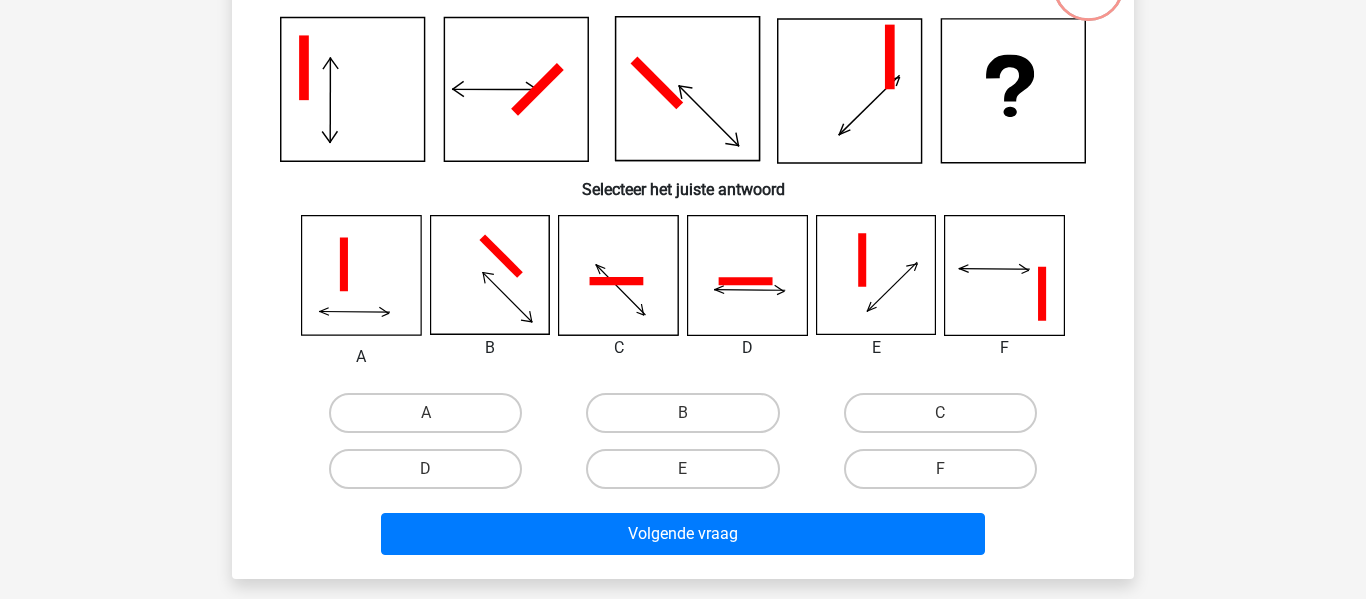scroll, scrollTop: 92, scrollLeft: 0, axis: vertical 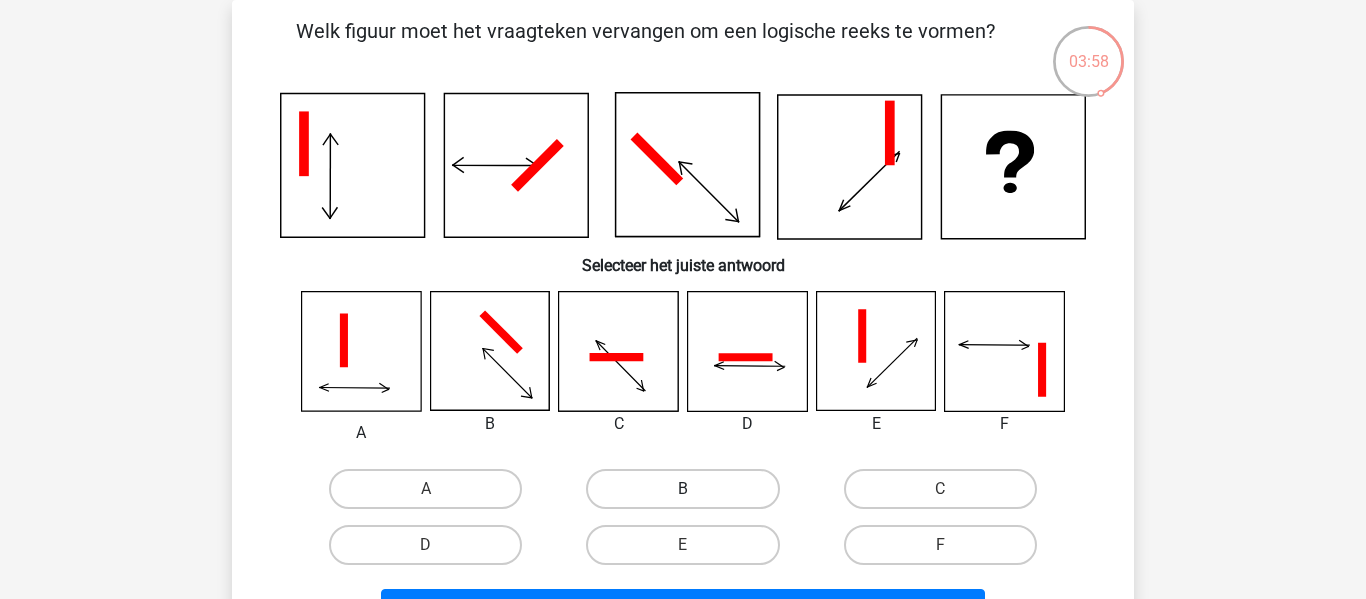 click on "B" at bounding box center [682, 489] 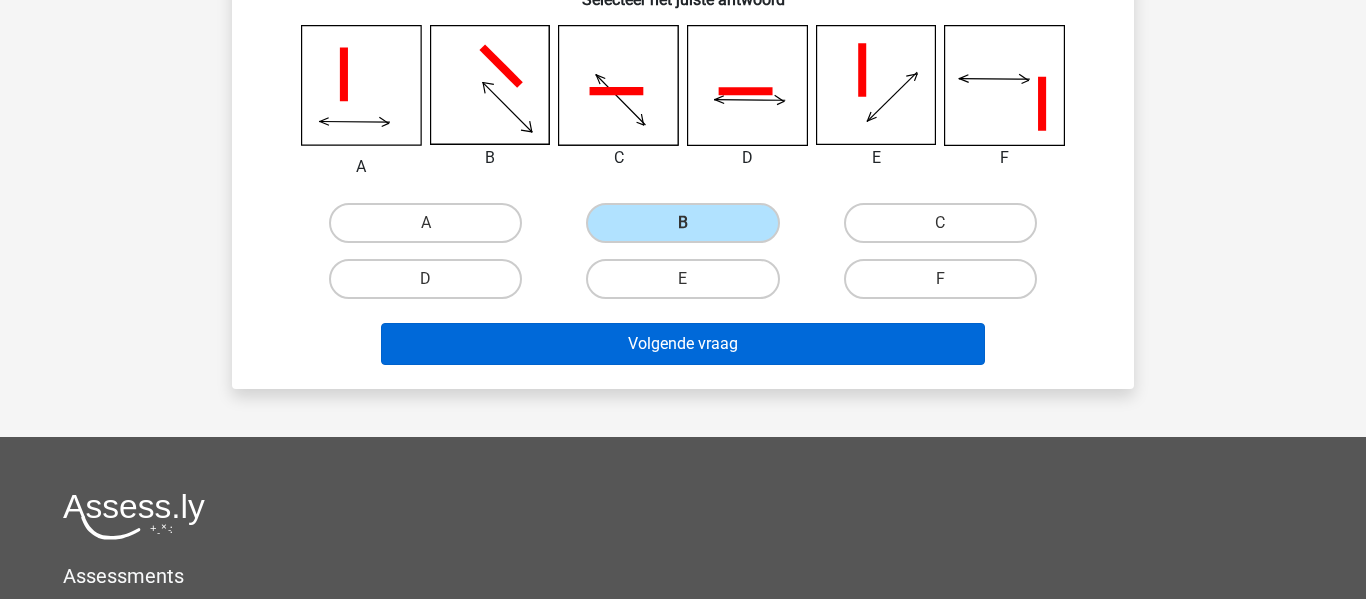 scroll, scrollTop: 359, scrollLeft: 0, axis: vertical 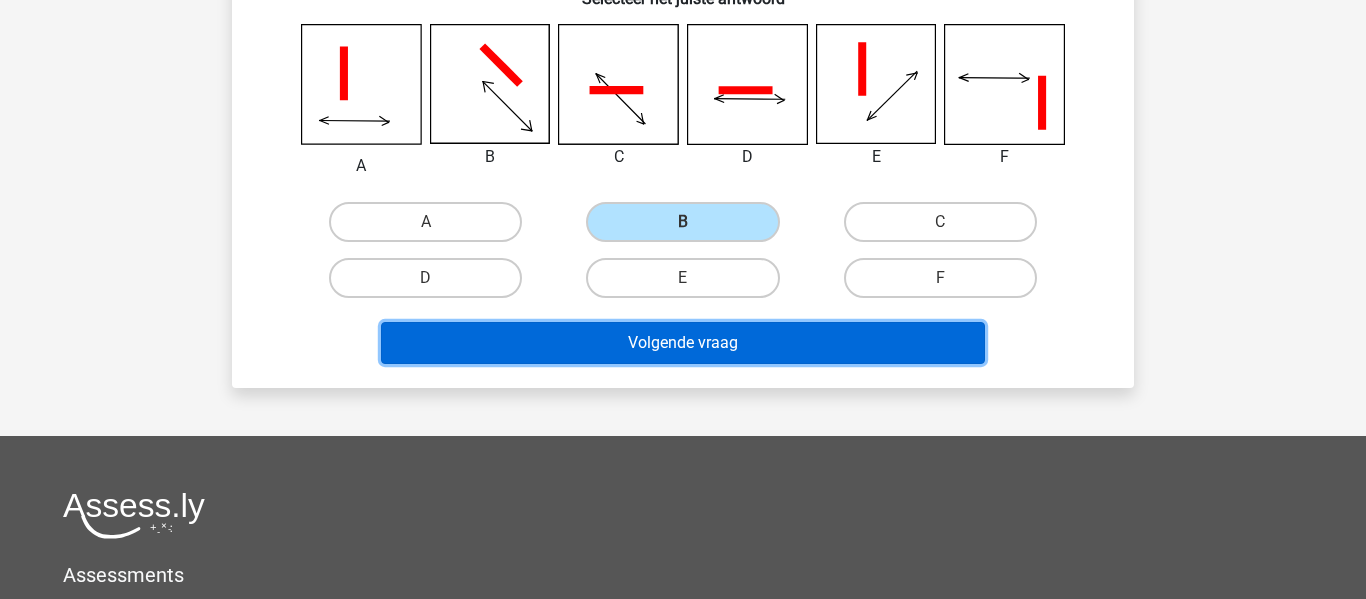 click on "Volgende vraag" at bounding box center (683, 343) 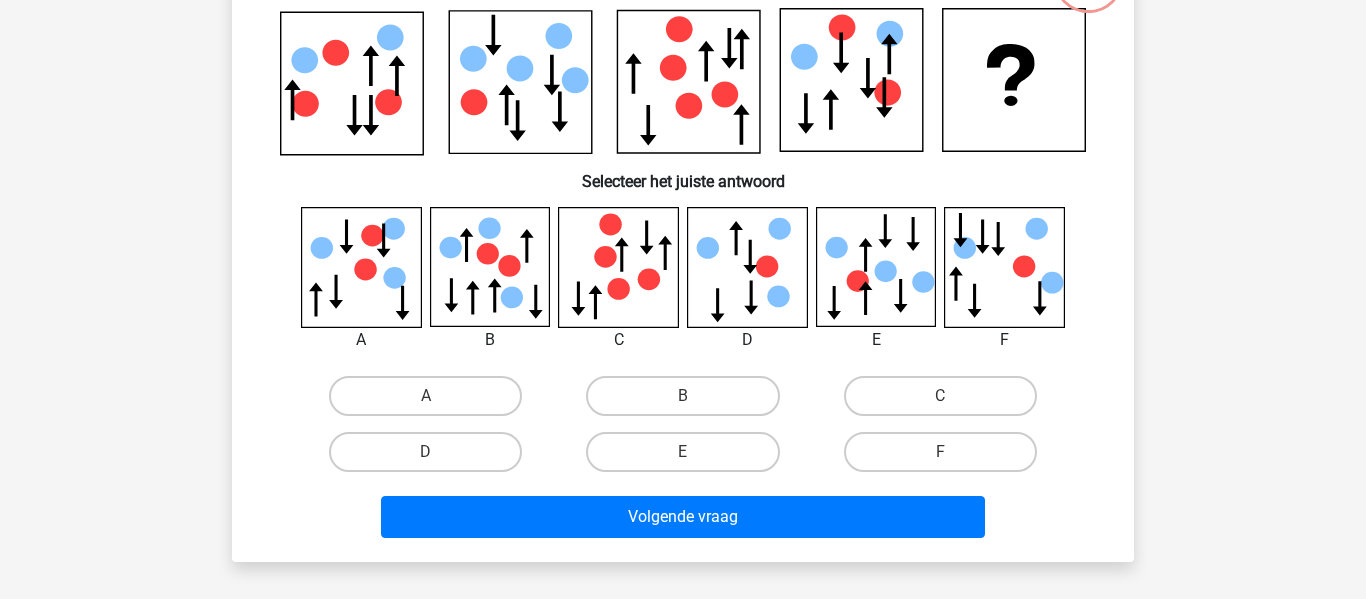 scroll, scrollTop: 92, scrollLeft: 0, axis: vertical 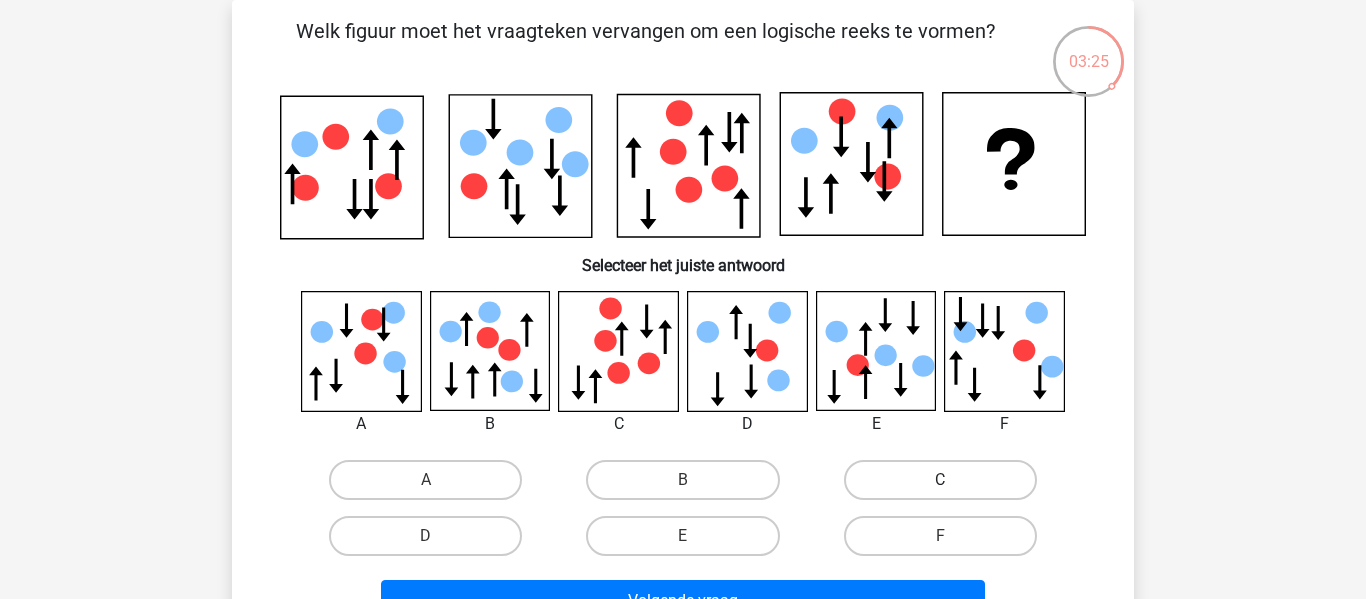 click on "C" at bounding box center (940, 480) 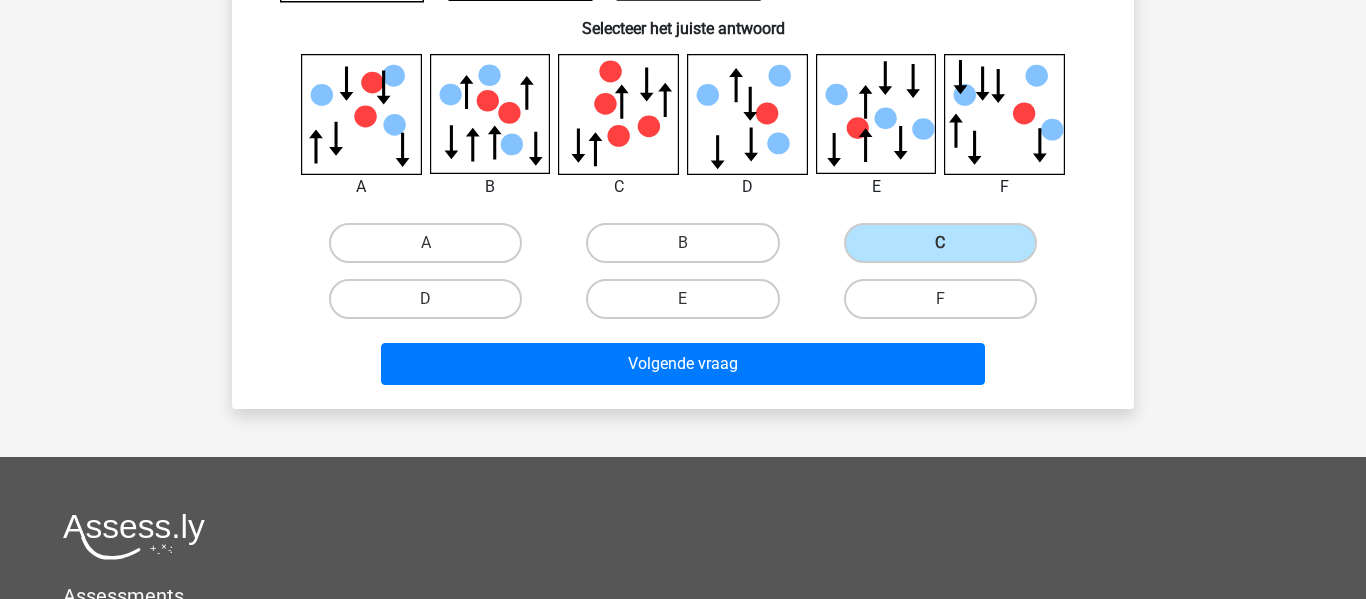 scroll, scrollTop: 338, scrollLeft: 0, axis: vertical 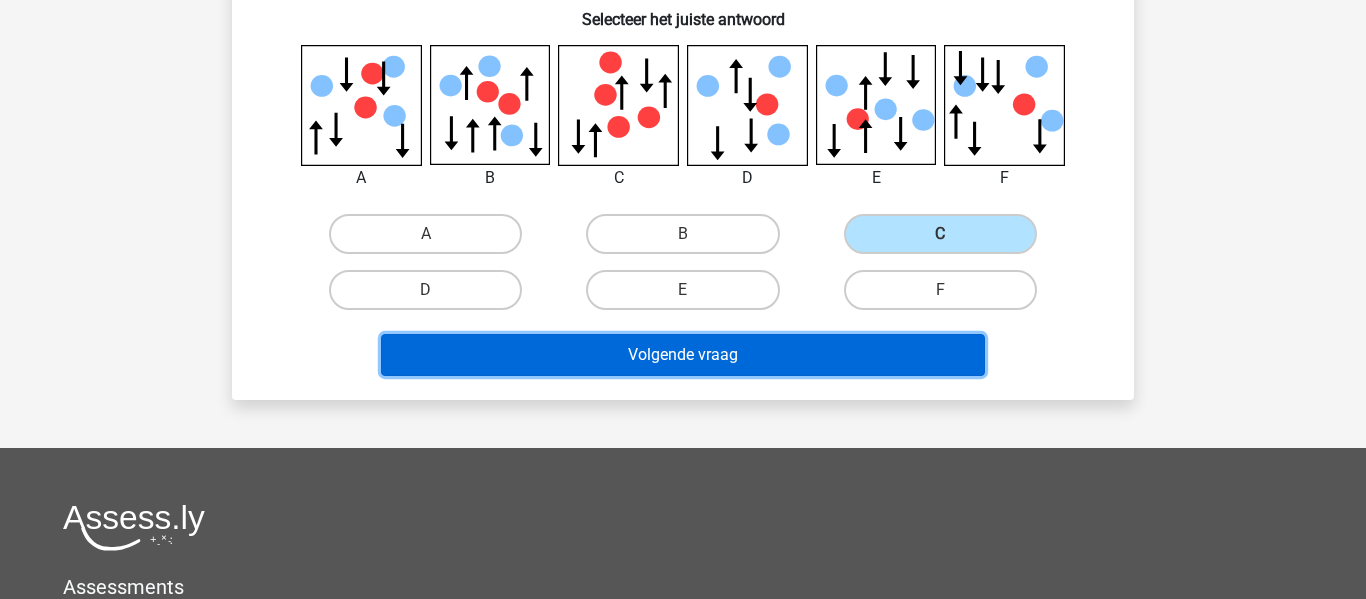 click on "Volgende vraag" at bounding box center (683, 355) 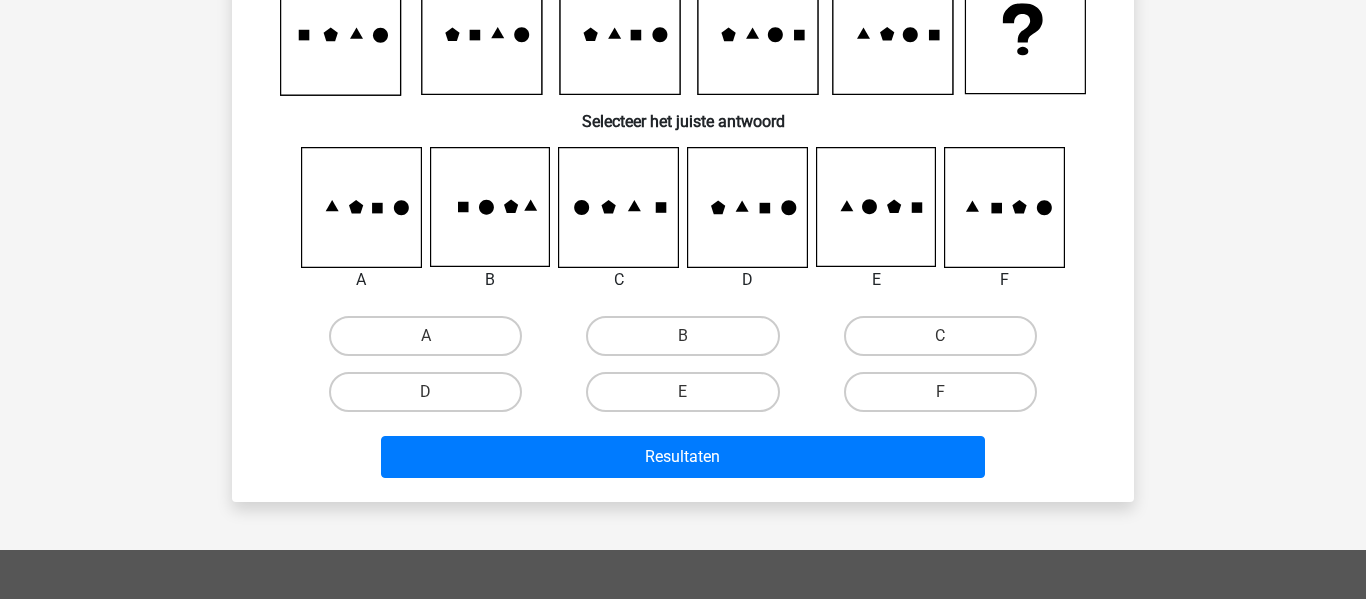 scroll, scrollTop: 92, scrollLeft: 0, axis: vertical 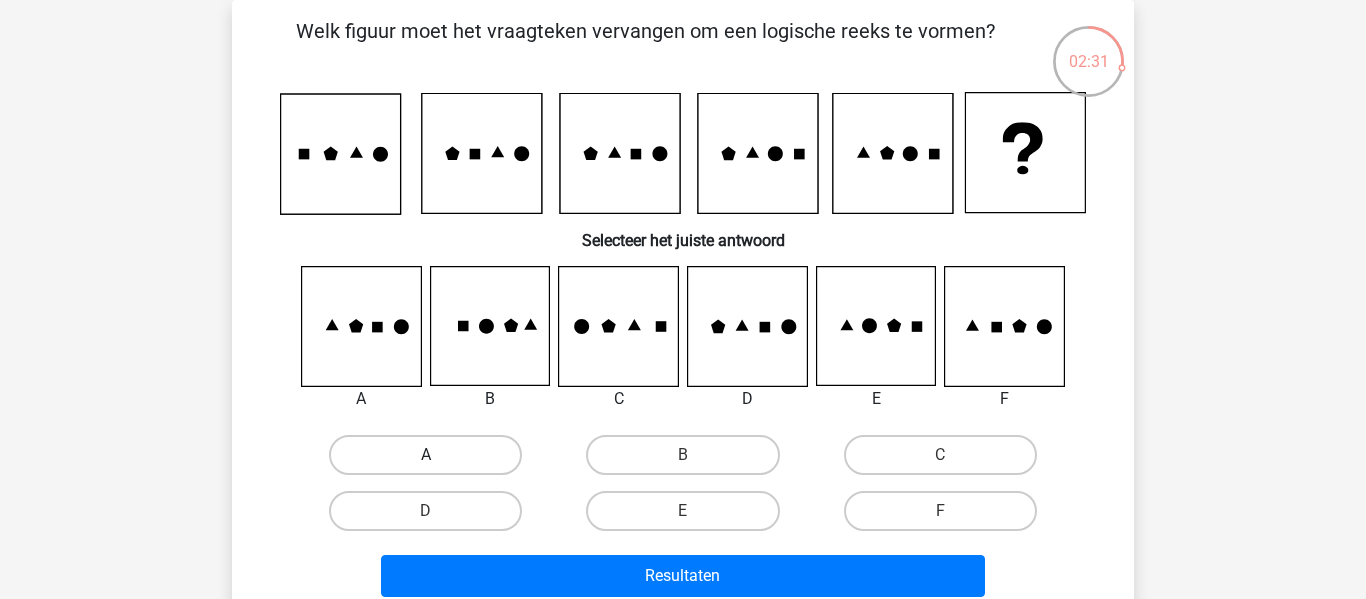 click on "A" at bounding box center (425, 455) 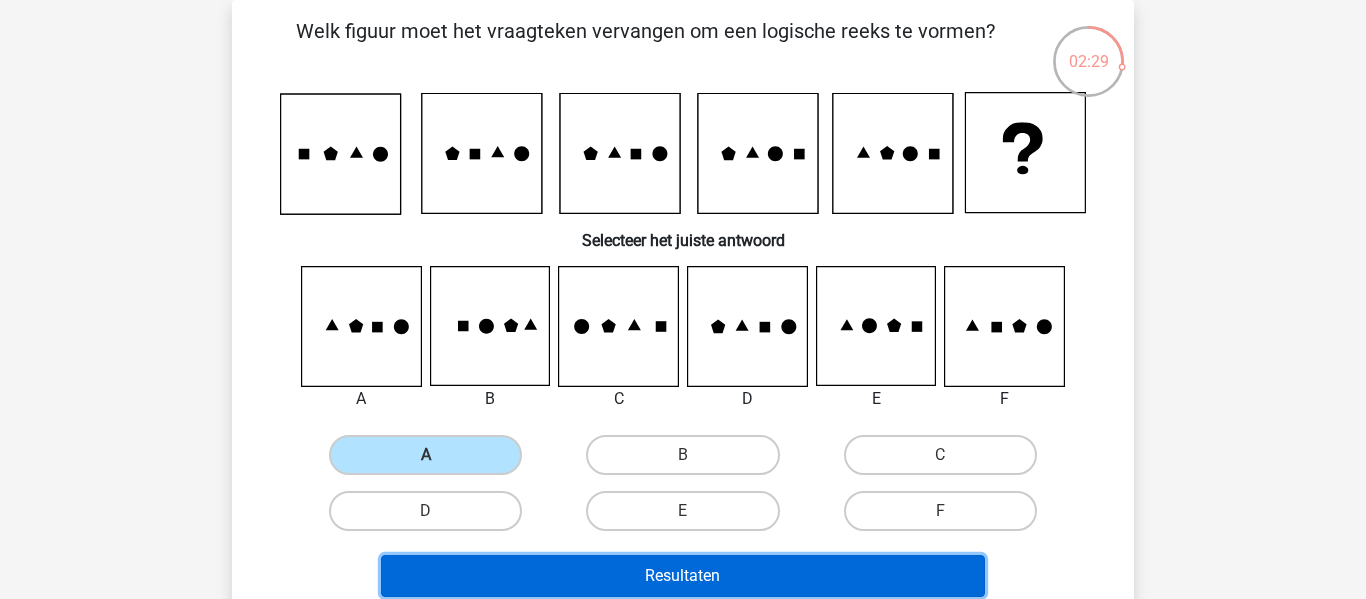 click on "Resultaten" at bounding box center [683, 576] 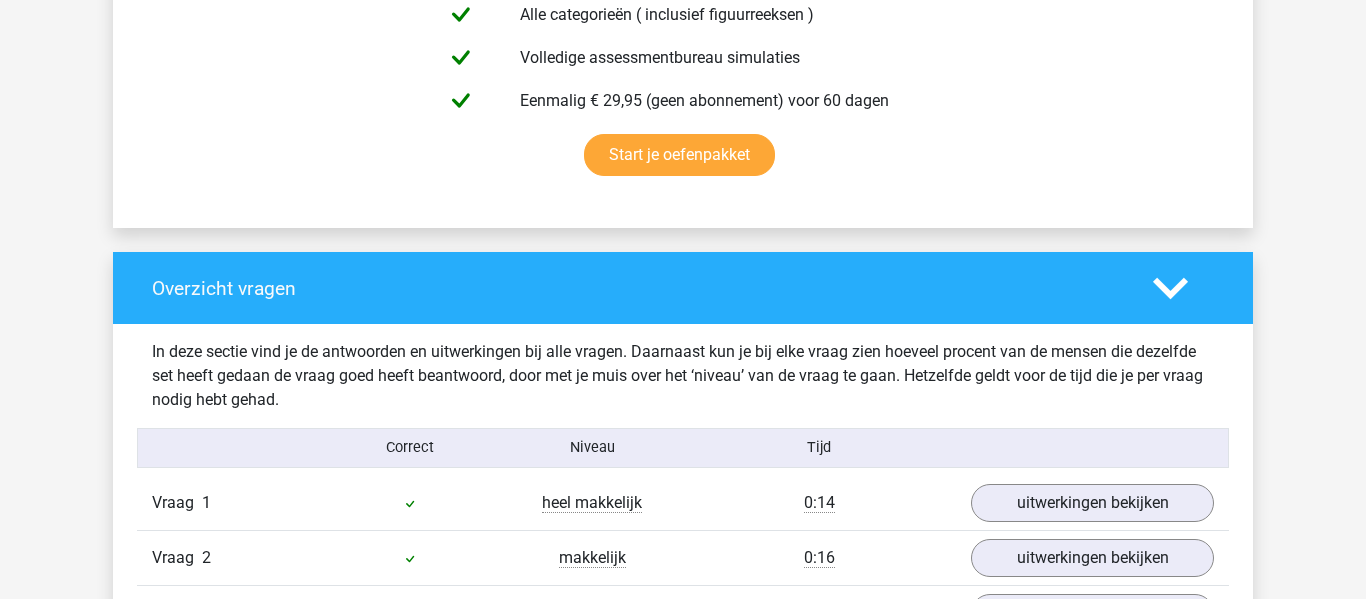 scroll, scrollTop: 1133, scrollLeft: 0, axis: vertical 